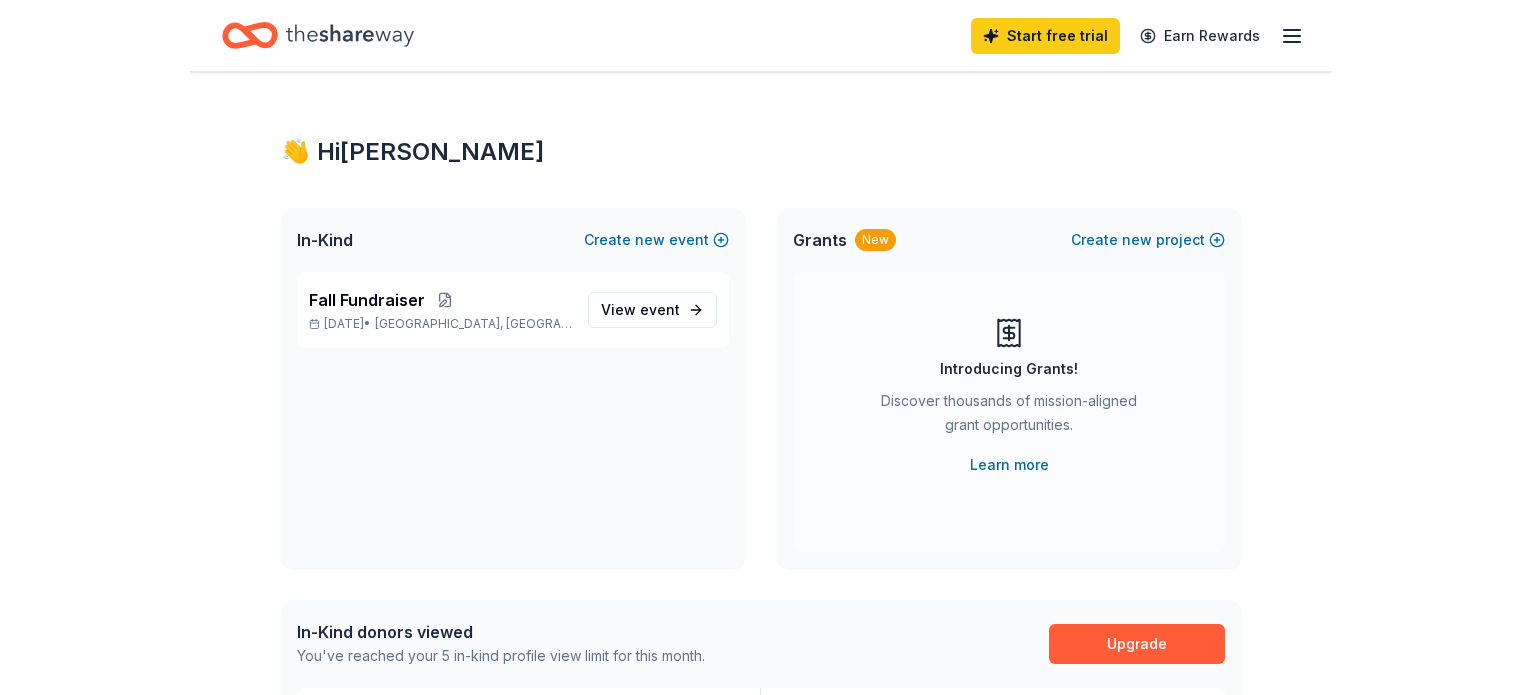 scroll, scrollTop: 0, scrollLeft: 0, axis: both 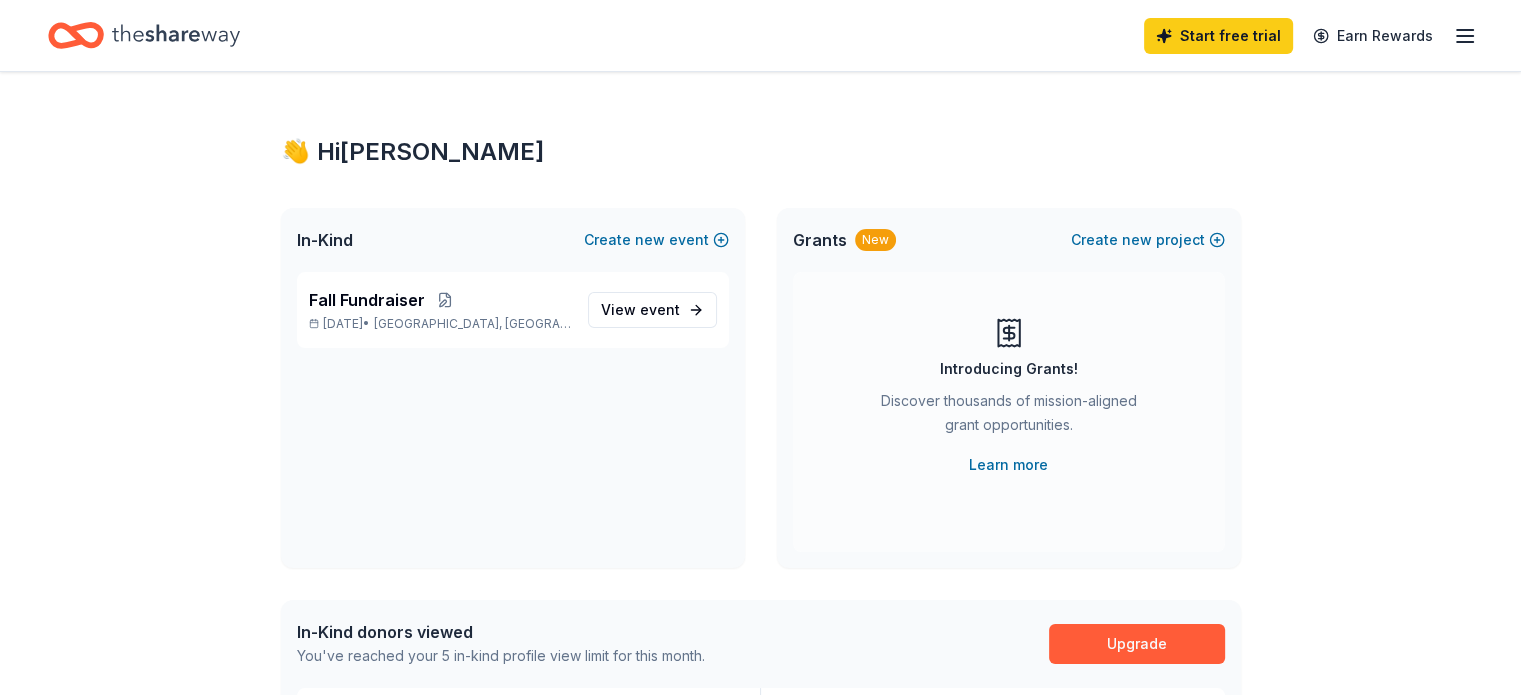 click on "👋 Hi  Joanna" at bounding box center [761, 152] 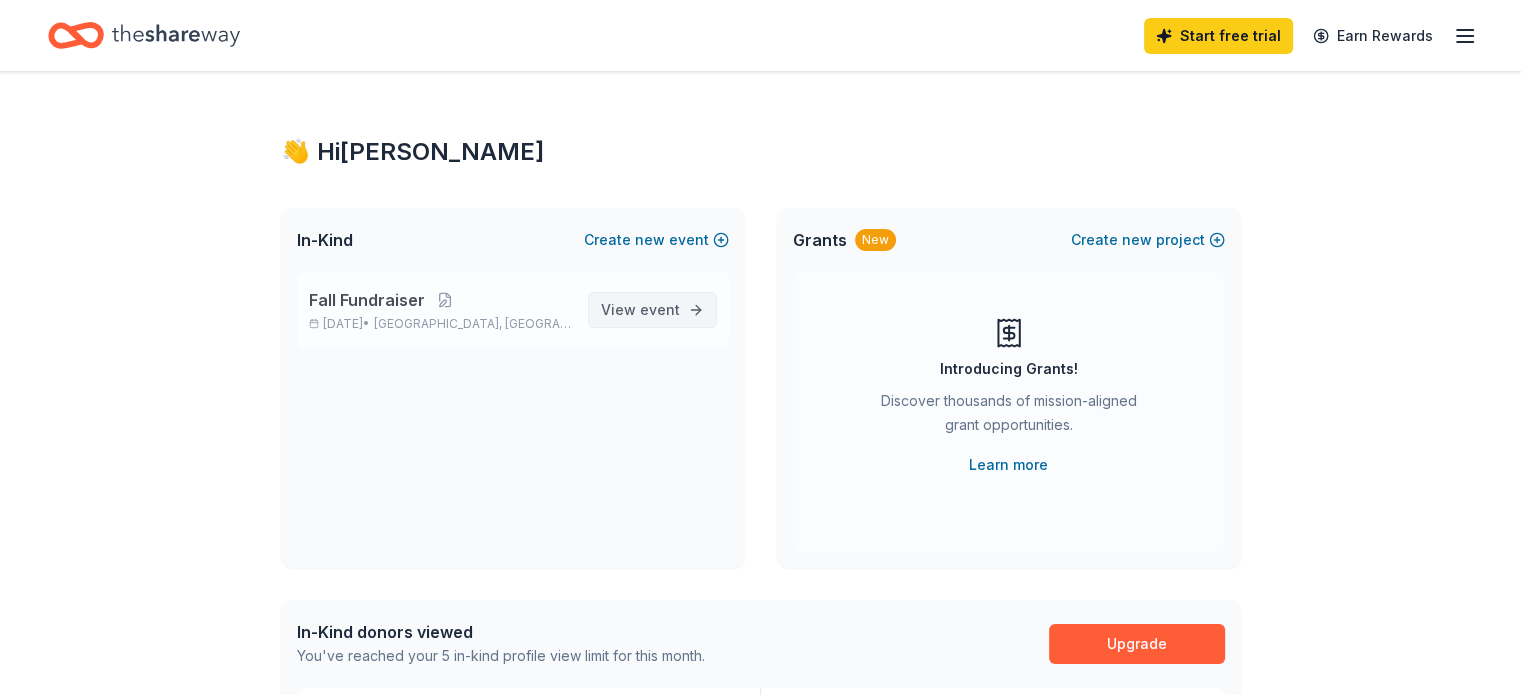 click on "View   event" at bounding box center (640, 310) 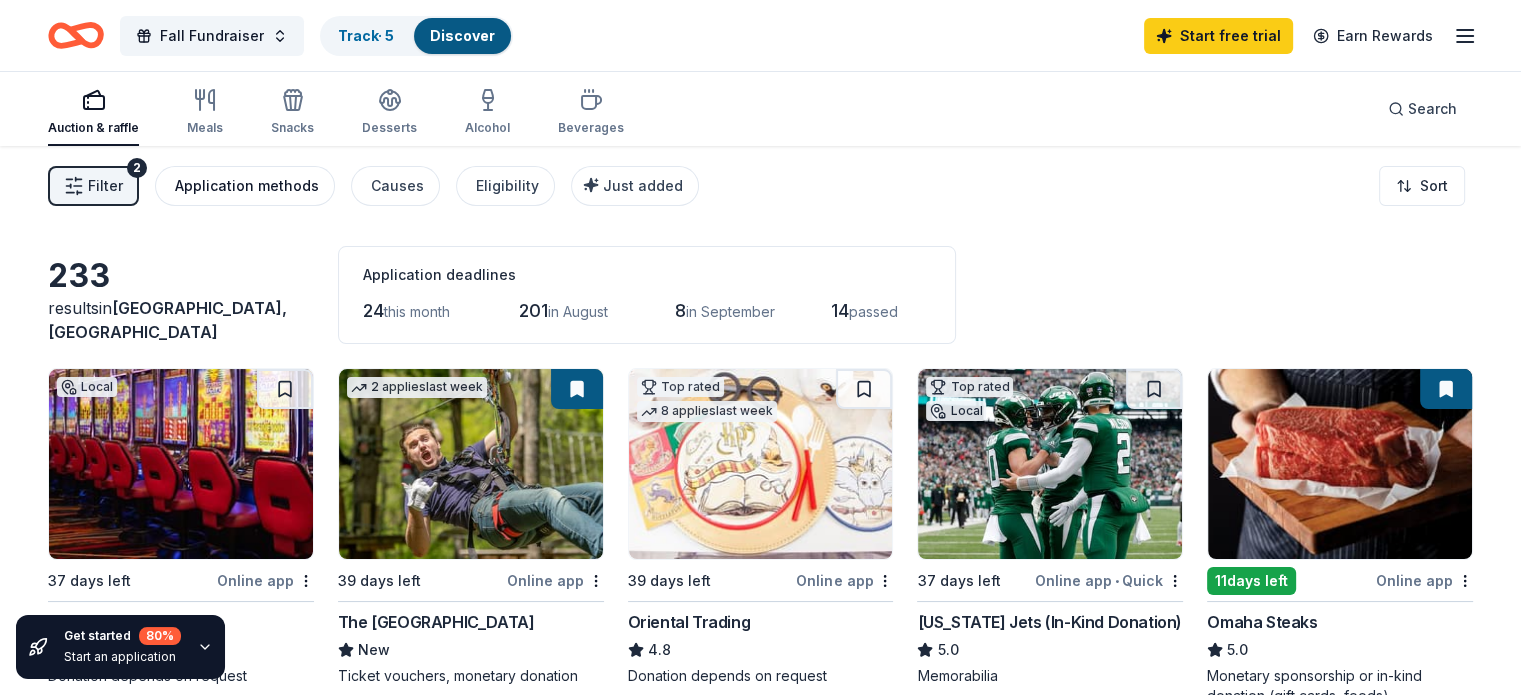 click on "Application methods" at bounding box center (247, 186) 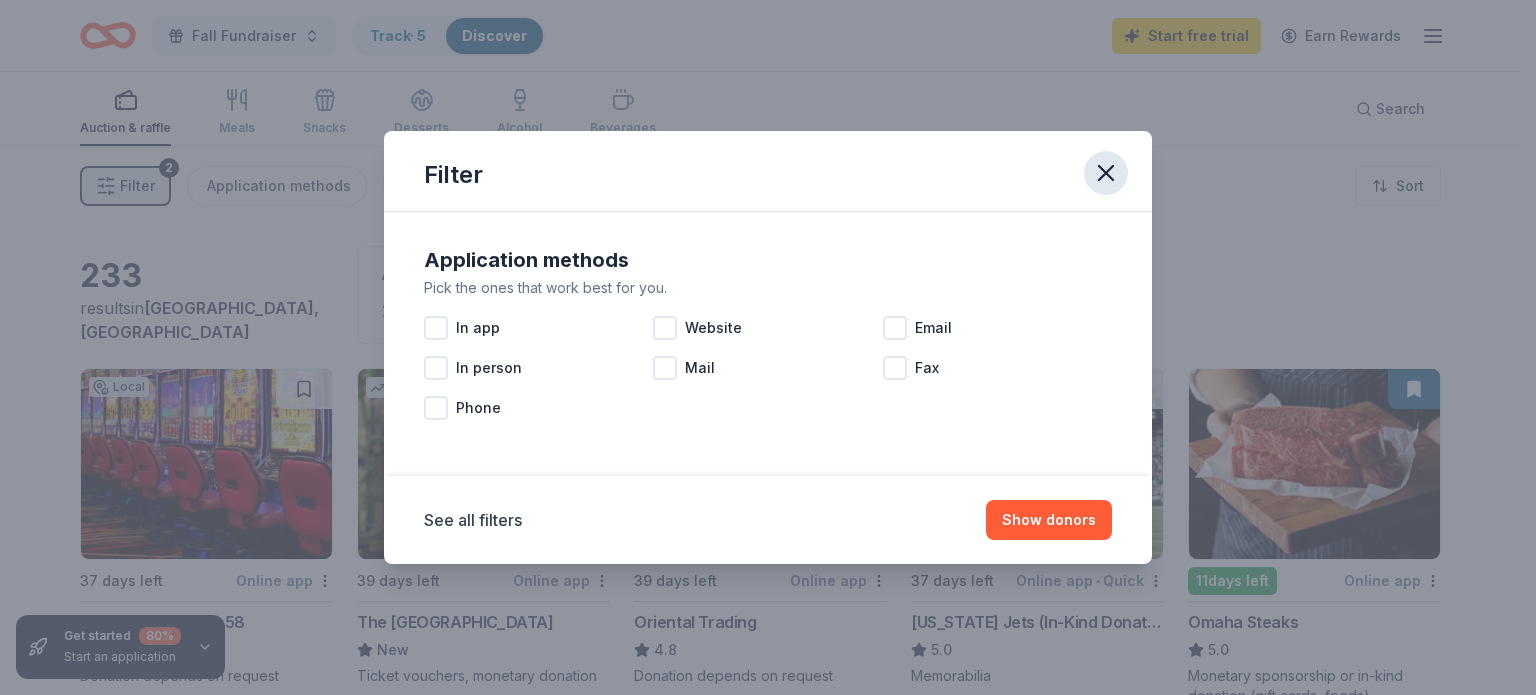 click 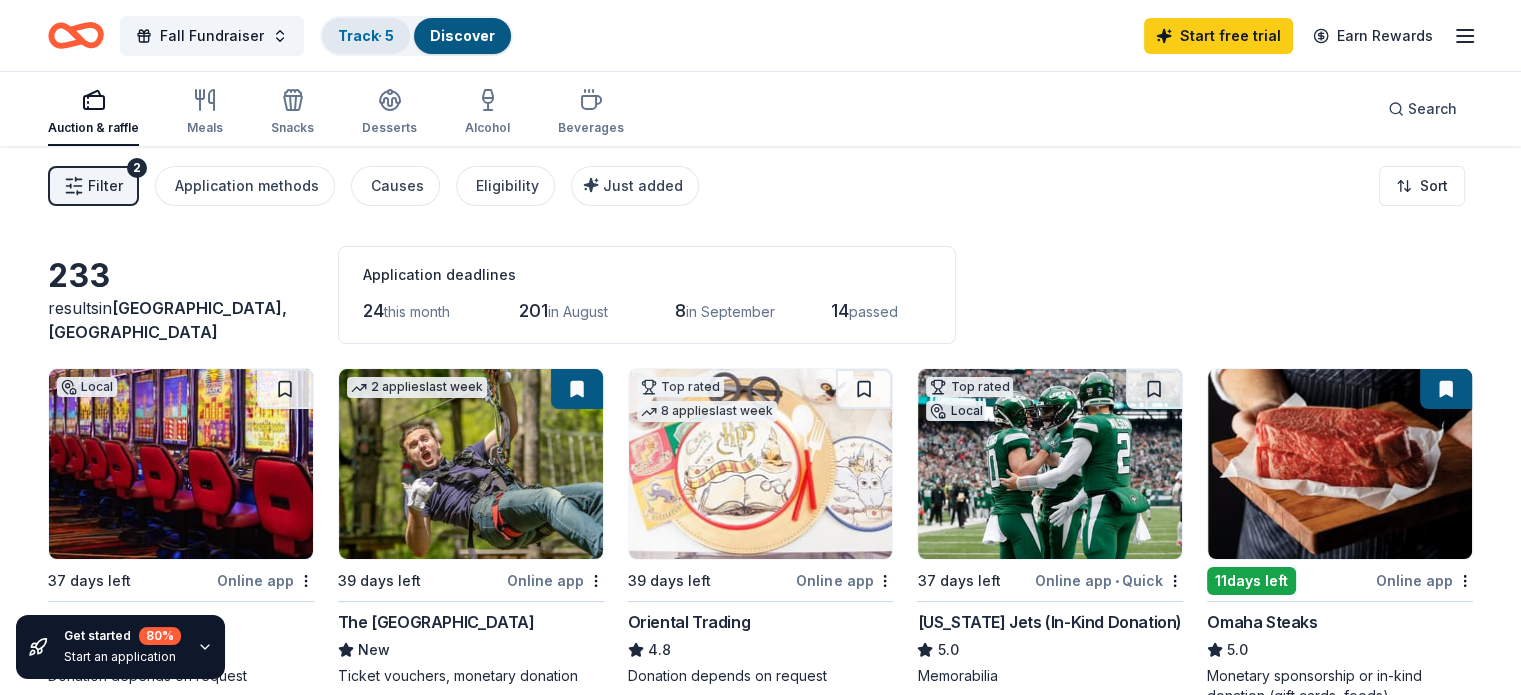 click on "Track  · 5" at bounding box center [366, 35] 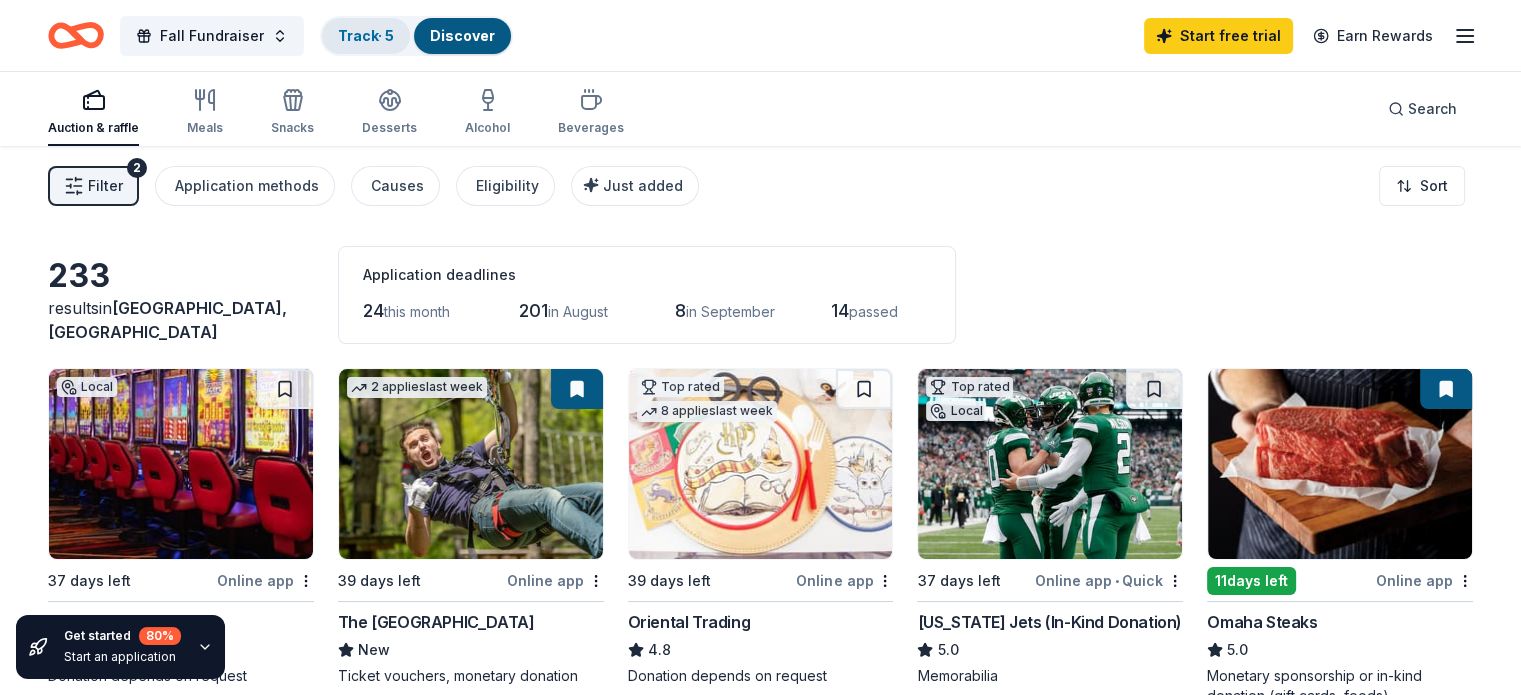 scroll, scrollTop: 0, scrollLeft: 0, axis: both 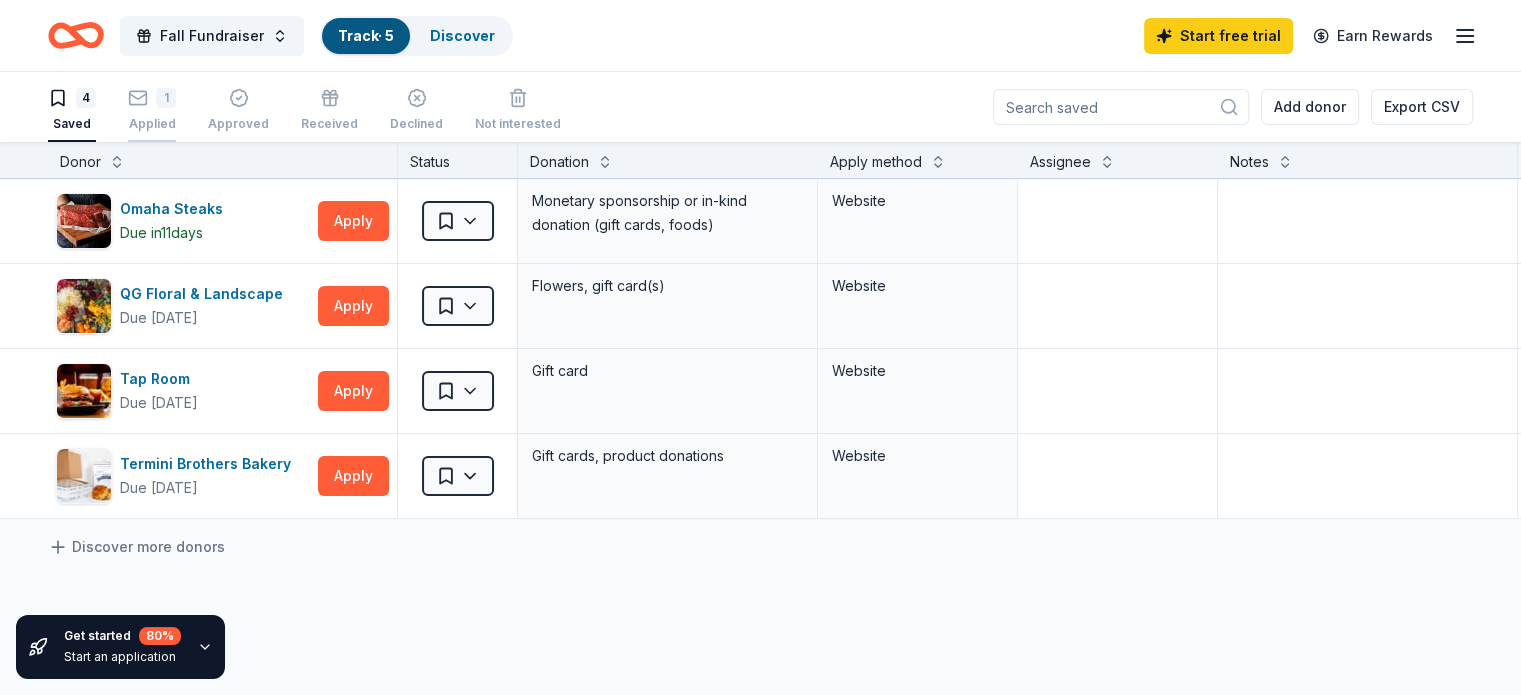 click on "1" at bounding box center (166, 98) 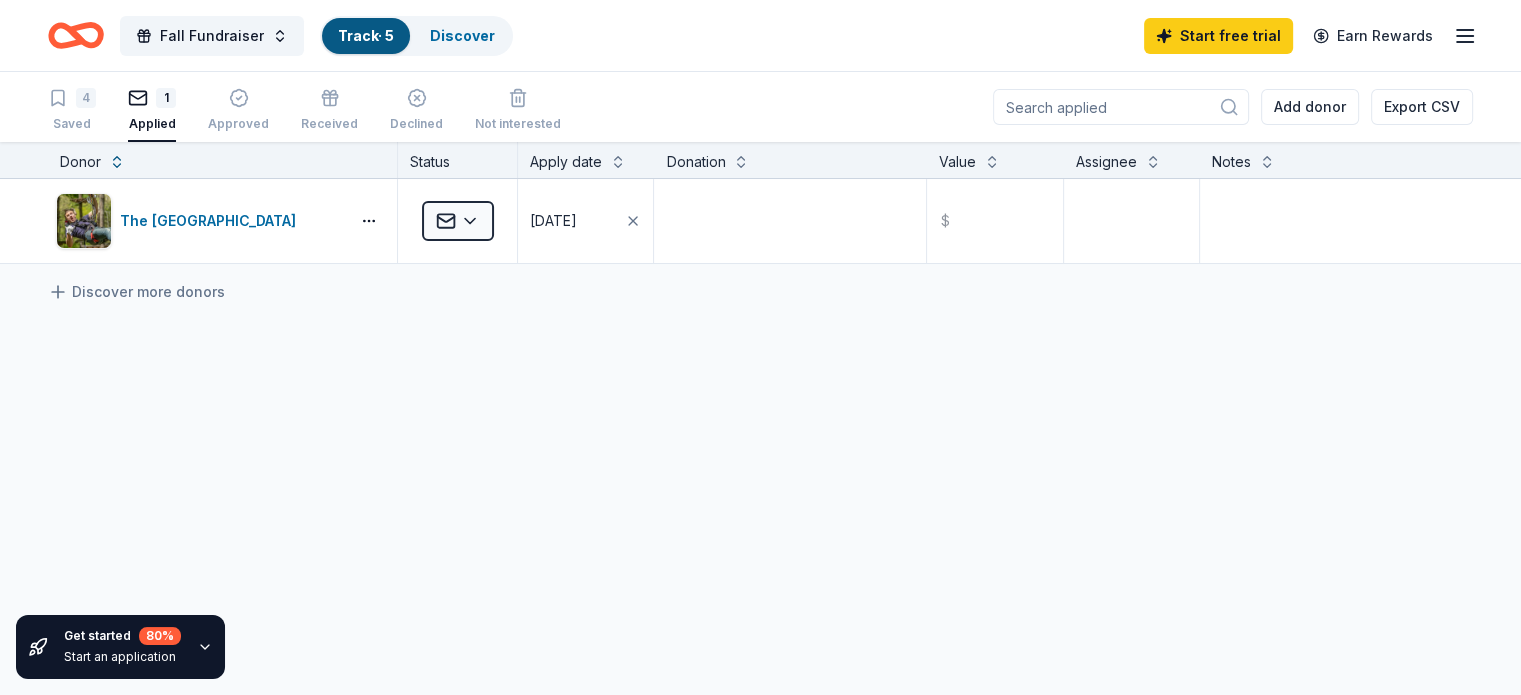 scroll, scrollTop: 0, scrollLeft: 0, axis: both 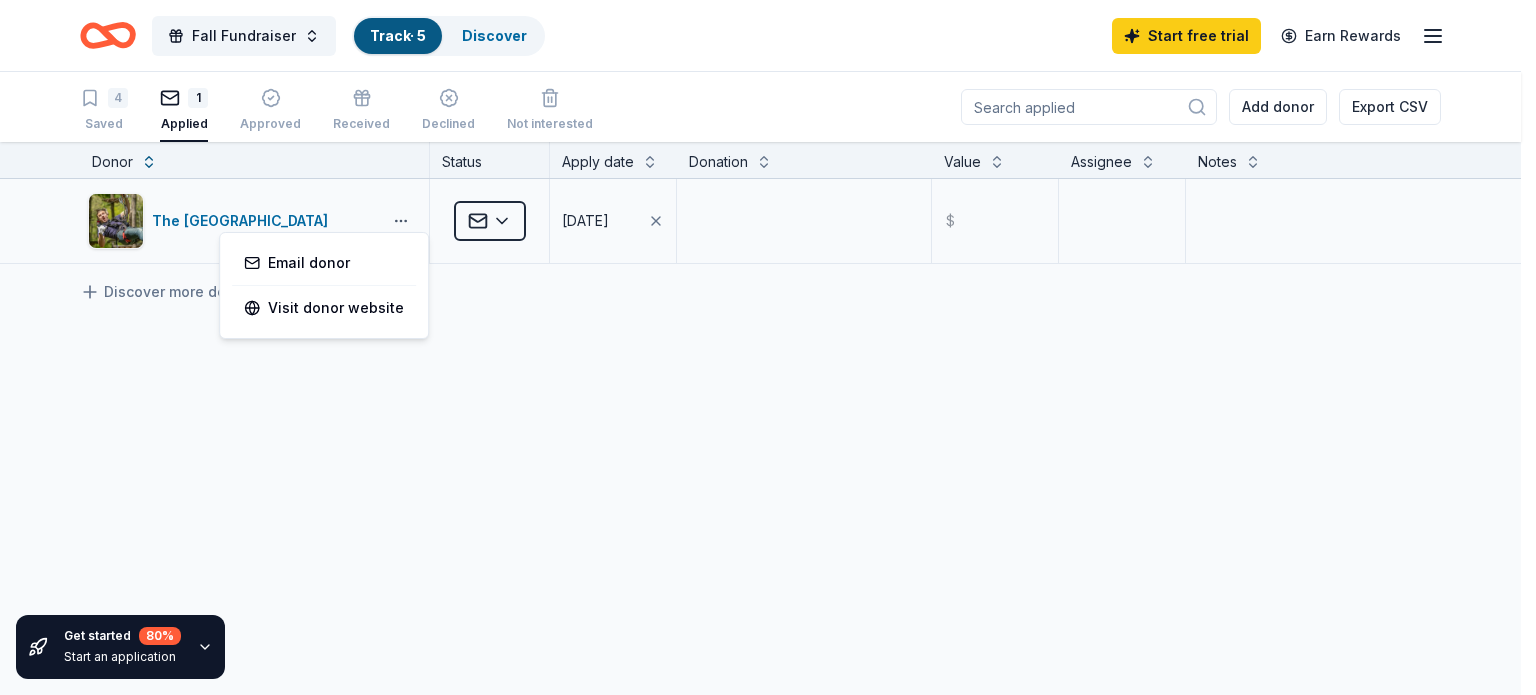 click on "Fall Fundraiser Track  · 5 Discover Start free  trial Earn Rewards 4 Saved 1 Applied Approved Received Declined Not interested Add donor Export CSV Get started 80 % Start an application Donor Status Apply date Donation Value Assignee Notes The Adventure Park Applied 07/07/2025 $   Discover more donors Saved  Email donor  Visit donor website" at bounding box center [768, 347] 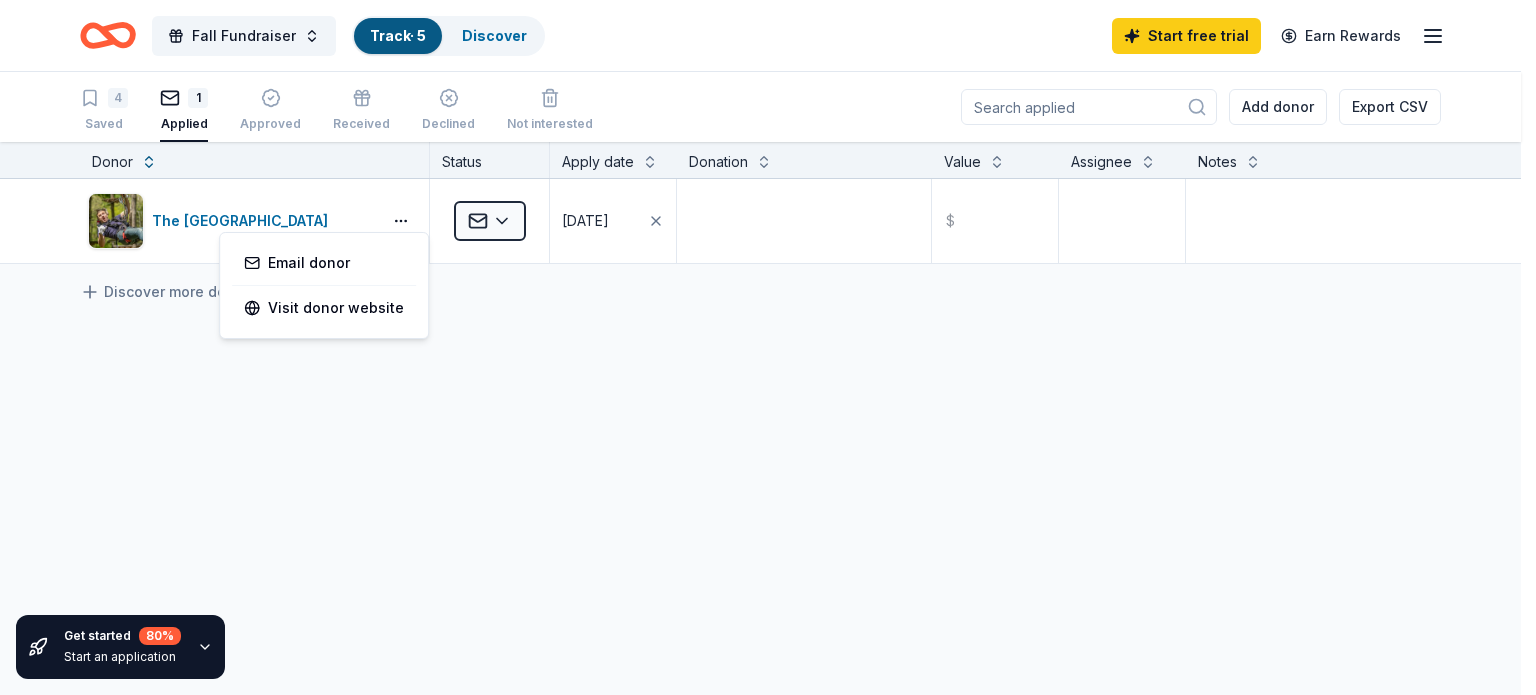 click on "Fall Fundraiser Track  · 5 Discover Start free  trial Earn Rewards 4 Saved 1 Applied Approved Received Declined Not interested Add donor Export CSV Get started 80 % Start an application Donor Status Apply date Donation Value Assignee Notes The Adventure Park Applied 07/07/2025 $   Discover more donors Saved  Email donor  Visit donor website" at bounding box center [768, 347] 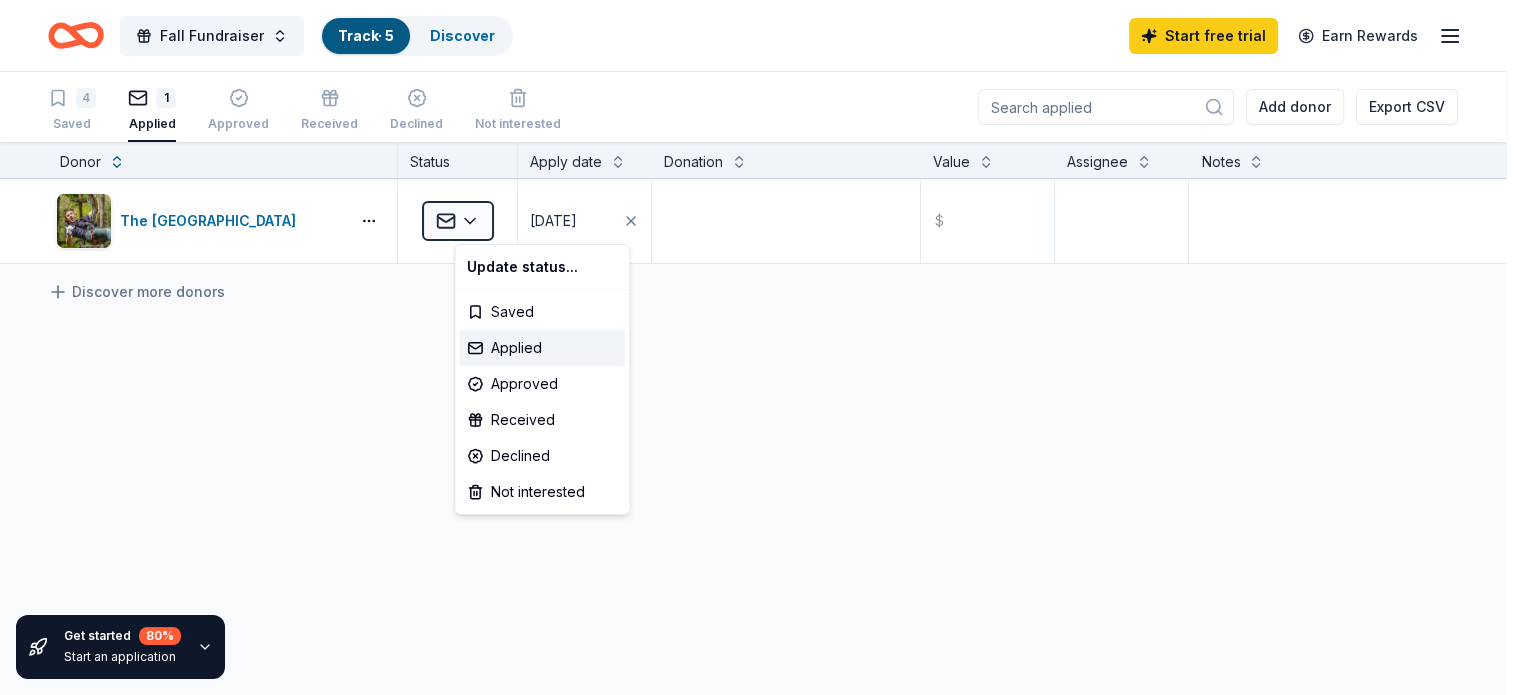 click on "Fall Fundraiser Track  · 5 Discover Start free  trial Earn Rewards 4 Saved 1 Applied Approved Received Declined Not interested Add donor Export CSV Get started 80 % Start an application Donor Status Apply date Donation Value Assignee Notes The Adventure Park Applied 07/07/2025 $   Discover more donors Saved Update status... Saved Applied Approved Received Declined Not interested" at bounding box center [760, 347] 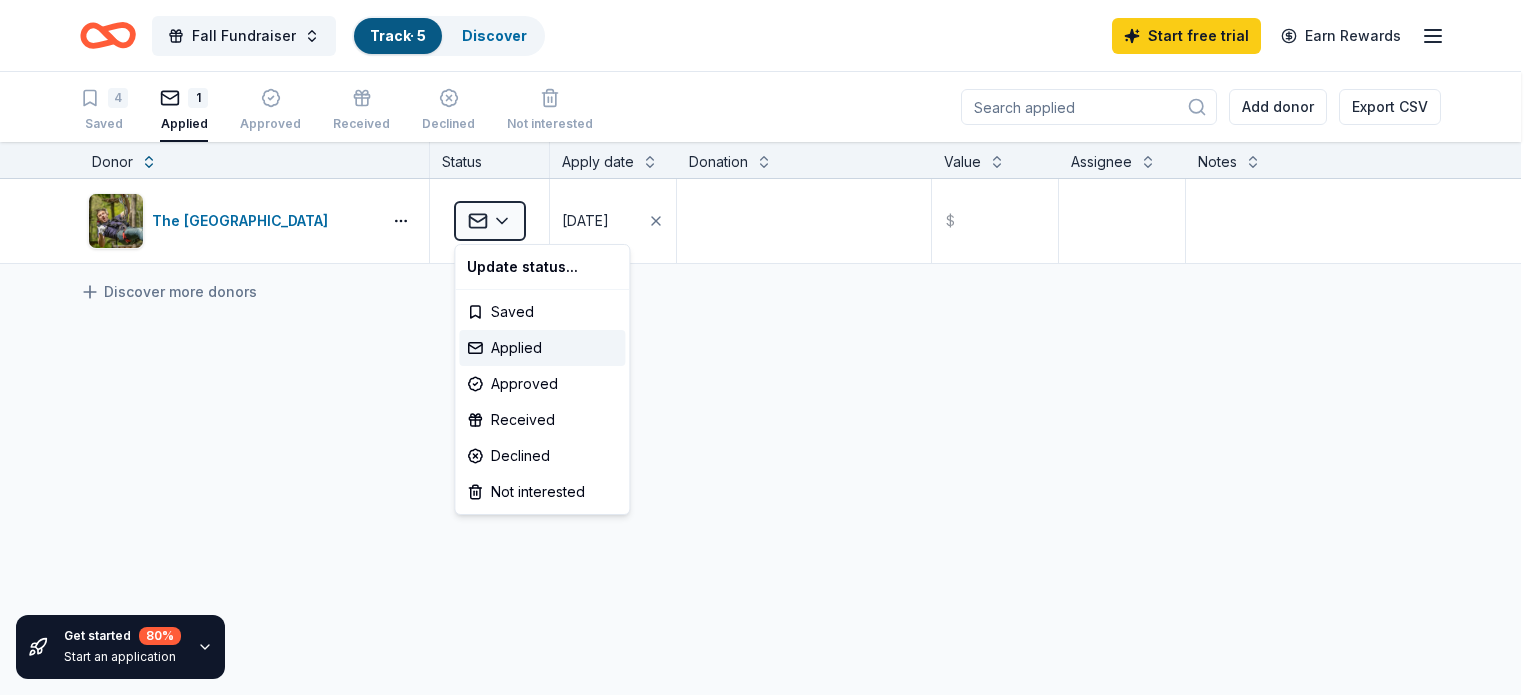 click on "Fall Fundraiser Track  · 5 Discover Start free  trial Earn Rewards 4 Saved 1 Applied Approved Received Declined Not interested Add donor Export CSV Get started 80 % Start an application Donor Status Apply date Donation Value Assignee Notes The Adventure Park Applied 07/07/2025 $   Discover more donors Saved Update status... Saved Applied Approved Received Declined Not interested" at bounding box center (768, 347) 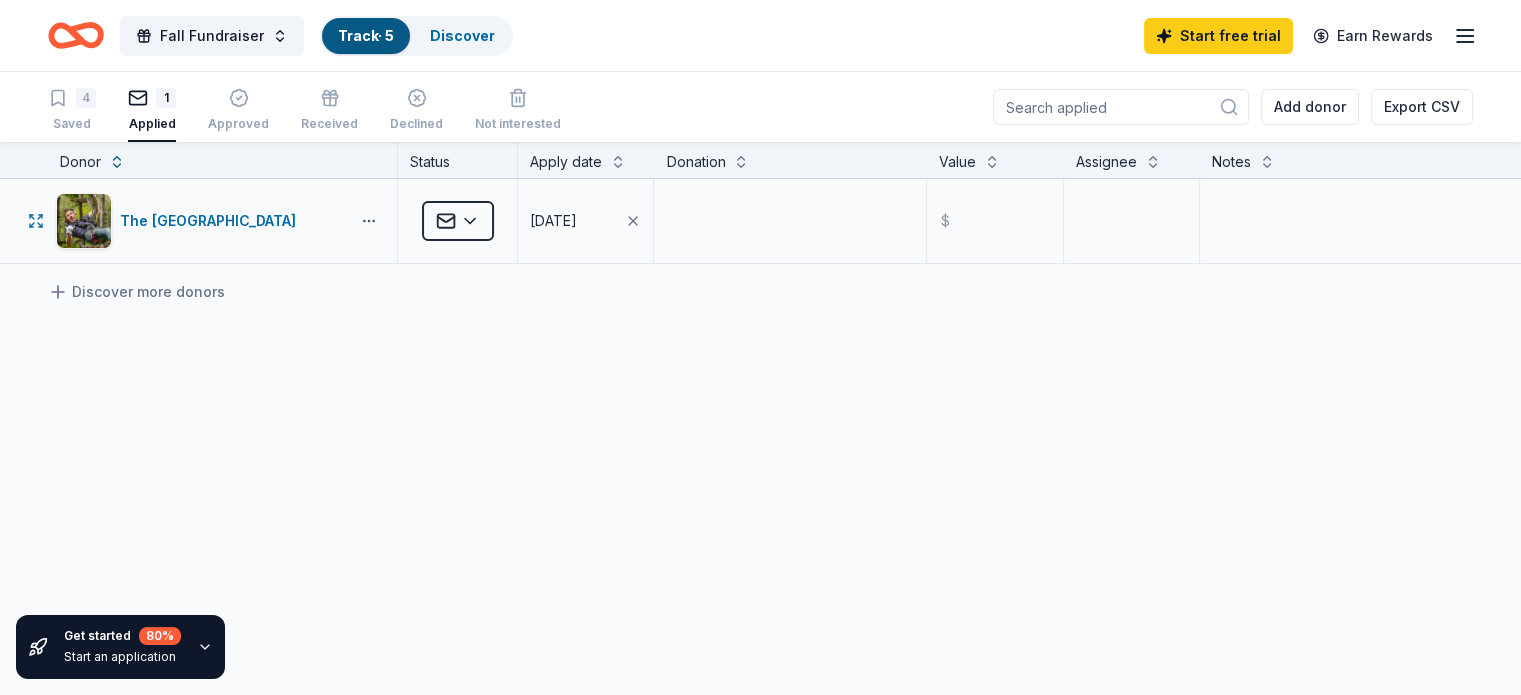 click on "Fall Fundraiser Track  · 5 Discover Start free  trial Earn Rewards 4 Saved 1 Applied Approved Received Declined Not interested Add donor Export CSV Get started 80 % Start an application Donor Status Apply date Donation Value Assignee Notes The Adventure Park Applied 07/07/2025 $   Discover more donors Saved" at bounding box center (760, 347) 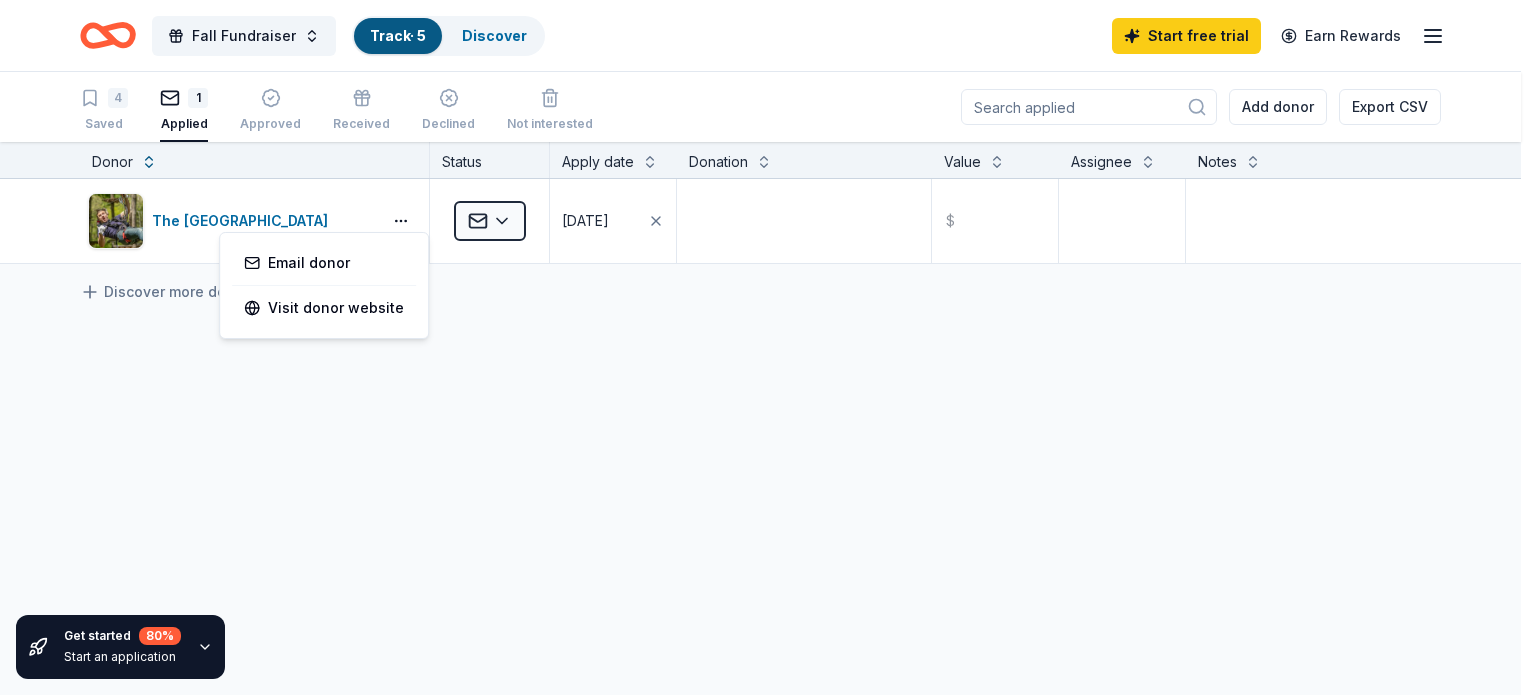 click on "Fall Fundraiser Track  · 5 Discover Start free  trial Earn Rewards 4 Saved 1 Applied Approved Received Declined Not interested Add donor Export CSV Get started 80 % Start an application Donor Status Apply date Donation Value Assignee Notes The Adventure Park Applied 07/07/2025 $   Discover more donors Saved  Email donor  Visit donor website" at bounding box center (768, 347) 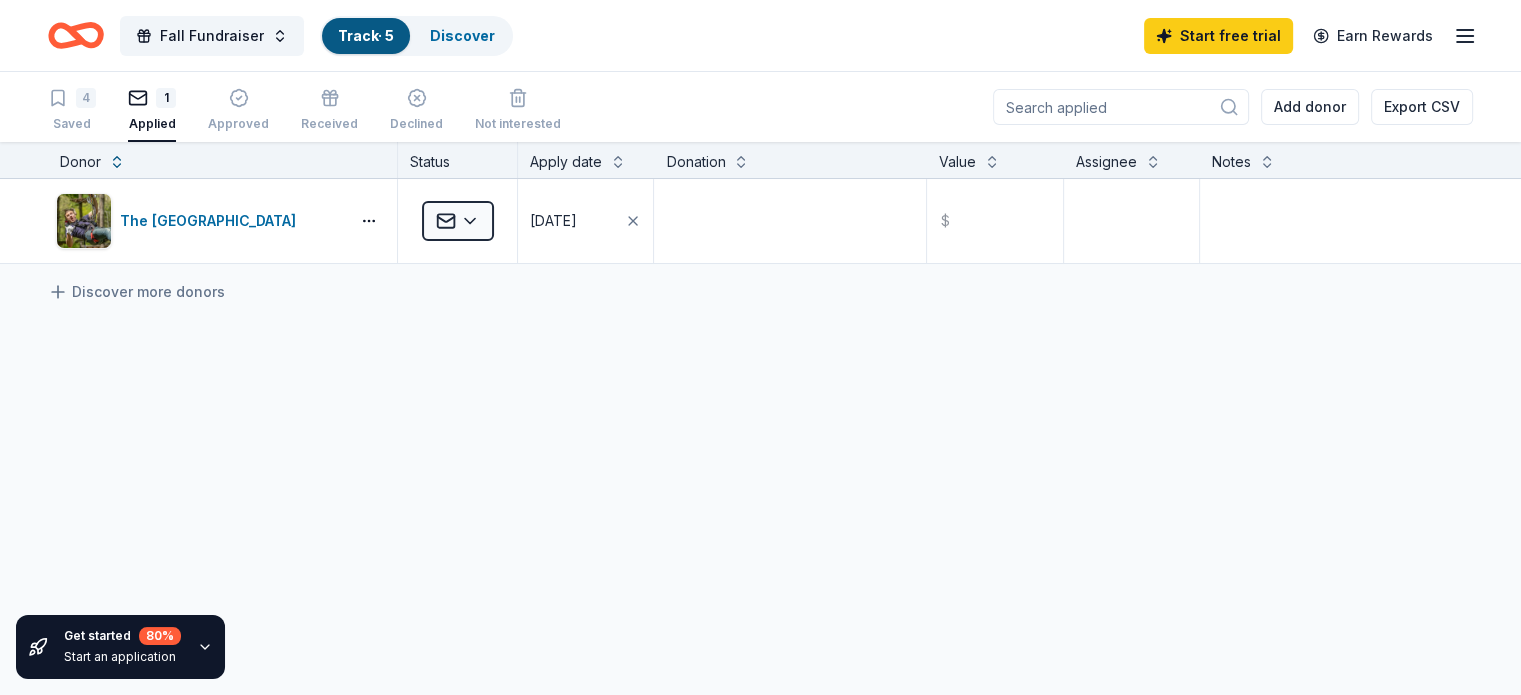 click on "4" at bounding box center (72, 98) 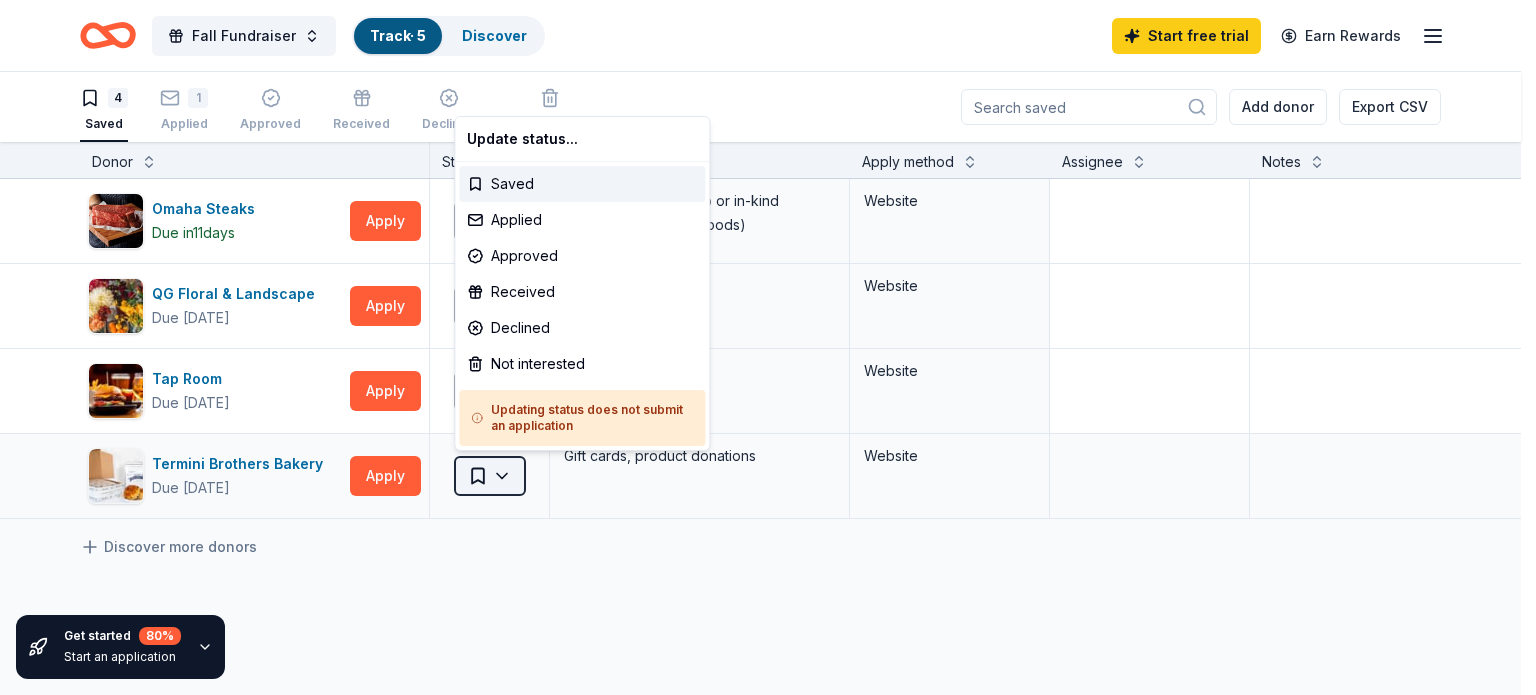 click on "Fall Fundraiser Track  · 5 Discover Start free  trial Earn Rewards 4 Saved 1 Applied Approved Received Declined Not interested Add donor Export CSV Get started 80 % Start an application Donor Status Donation Apply method Assignee Notes Omaha Steaks  Due in  11  days Apply Saved Monetary sponsorship or in-kind donation (gift cards, foods) Website QG Floral & Landscape Due in 22 days Apply Saved Flowers, gift card(s) Website Tap Room Due in 37 days Apply Saved Gift card Website Termini Brothers Bakery Due in 37 days Apply Saved Gift cards, product donations Website   Discover more donors Saved Update status... Saved Applied Approved Received Declined Not interested Updating status does not submit an application" at bounding box center [768, 347] 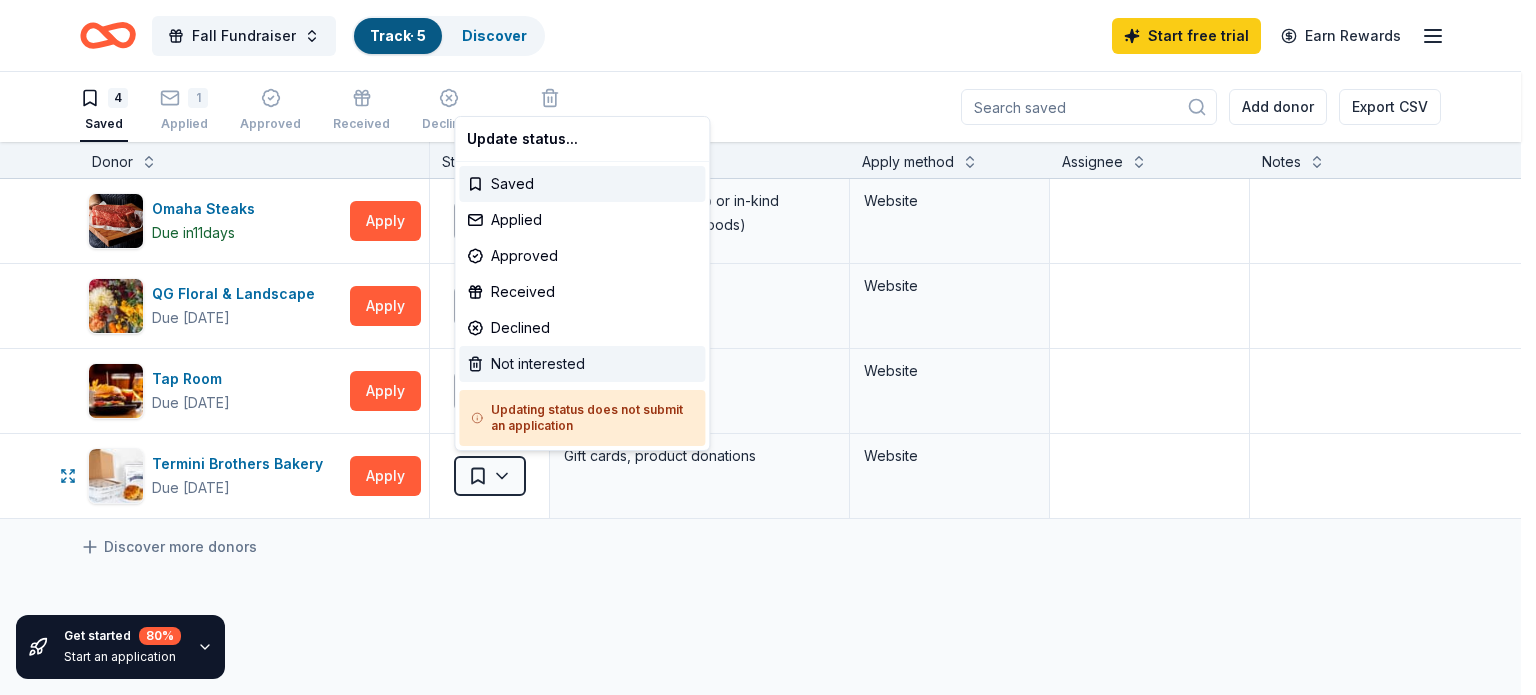 click on "Not interested" at bounding box center (582, 364) 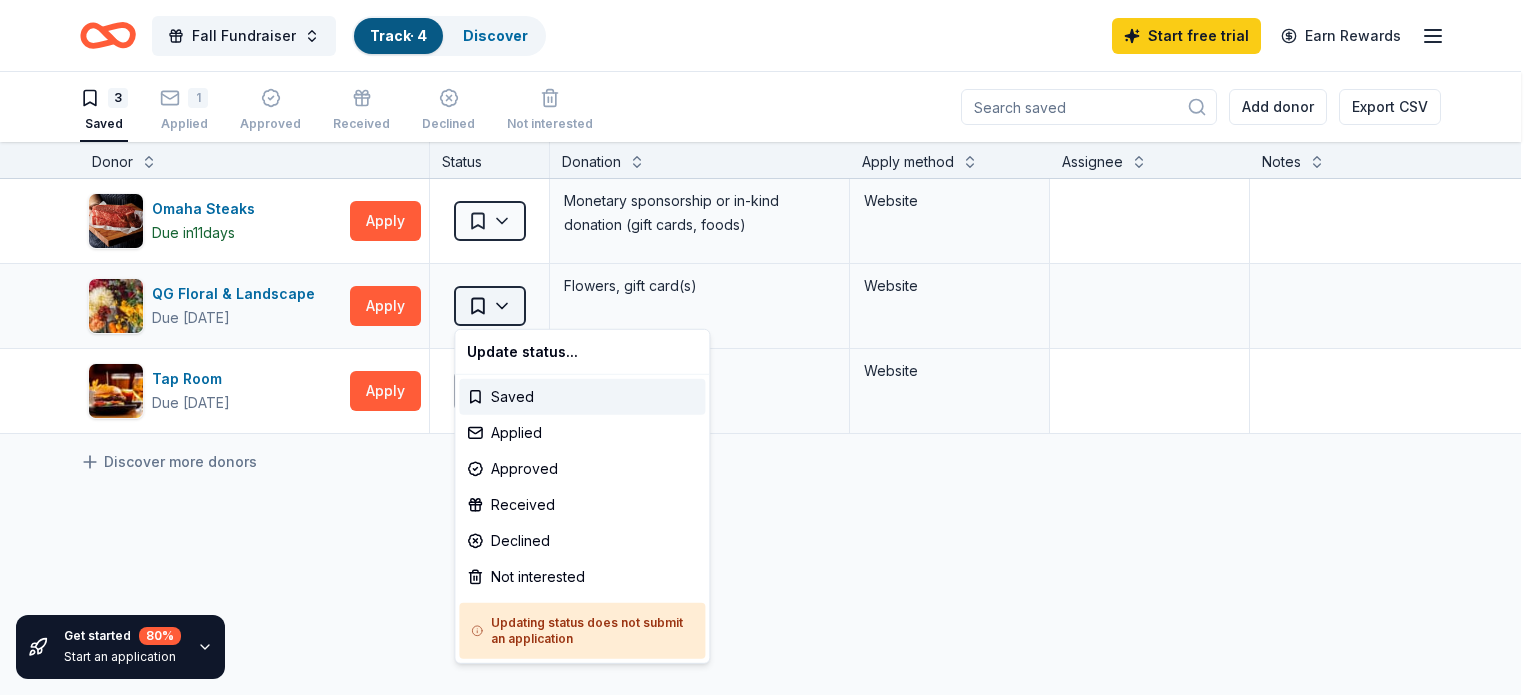 click on "Fall Fundraiser Track  · 4 Discover Start free  trial Earn Rewards 3 Saved 1 Applied Approved Received Declined Not interested Add donor Export CSV Get started 80 % Start an application Donor Status Donation Apply method Assignee Notes Omaha Steaks  Due in  11  days Apply Saved Monetary sponsorship or in-kind donation (gift cards, foods) Website QG Floral & Landscape Due in 22 days Apply Saved Flowers, gift card(s) Website Tap Room Due in 37 days Apply Saved Gift card Website   Discover more donors Saved Update status... Saved Applied Approved Received Declined Not interested Updating status does not submit an application" at bounding box center (768, 347) 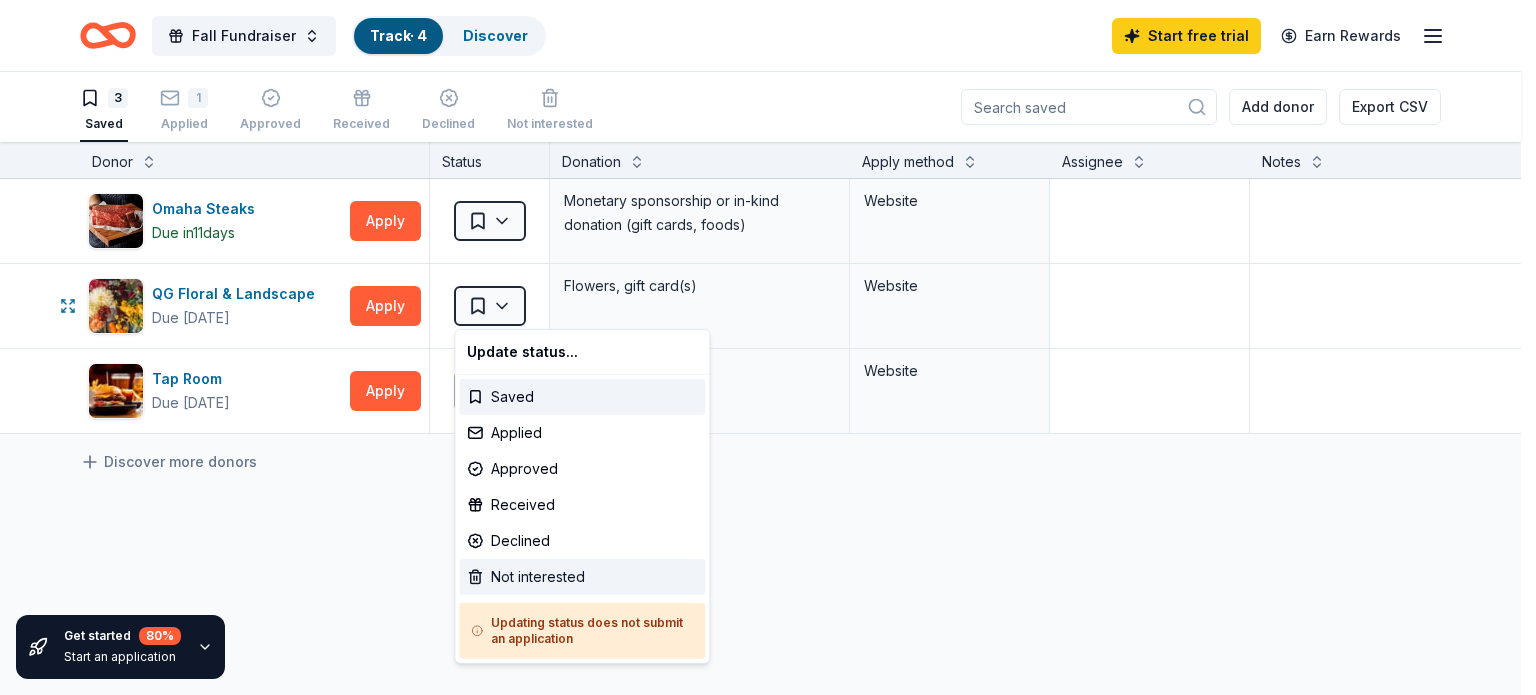 click on "Not interested" at bounding box center (582, 577) 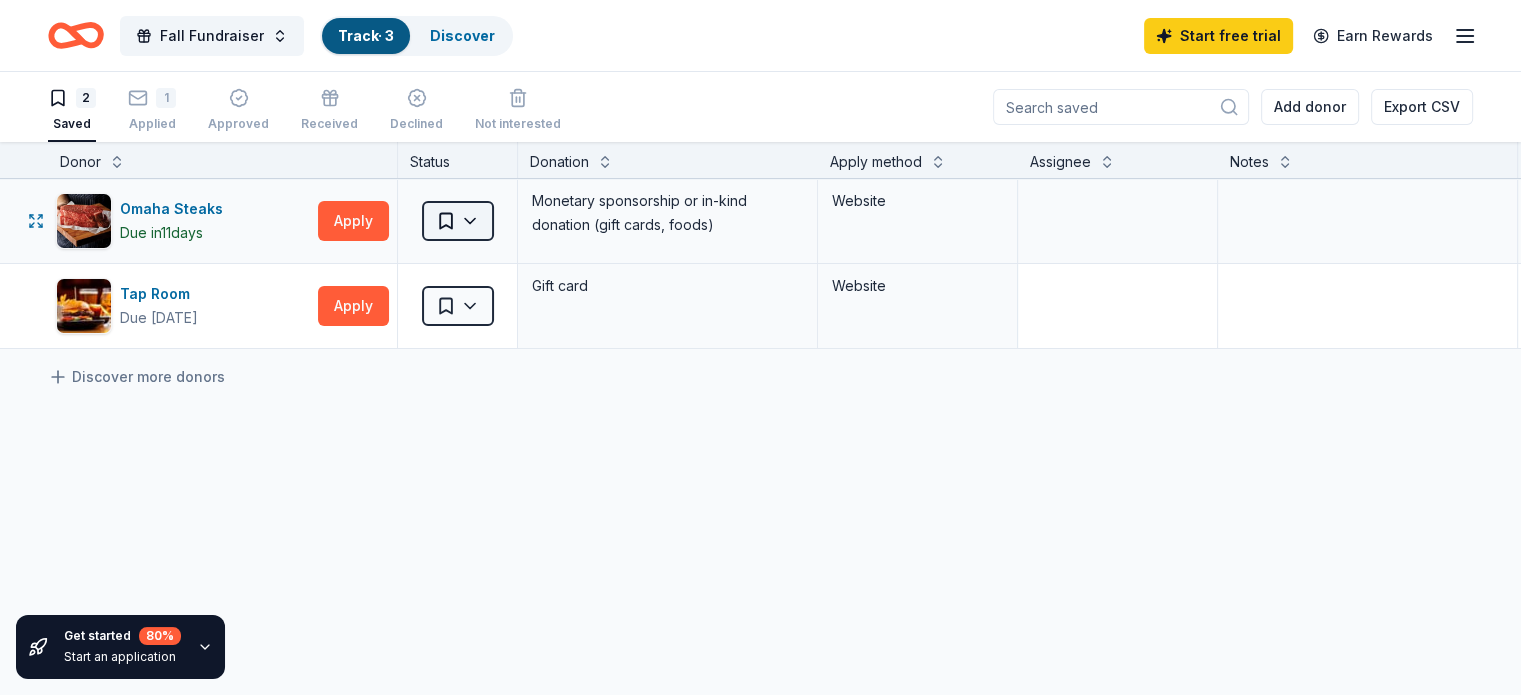 click on "Fall Fundraiser Track  · 3 Discover Start free  trial Earn Rewards 2 Saved 1 Applied Approved Received Declined Not interested Add donor Export CSV Get started 80 % Start an application Donor Status Donation Apply method Assignee Notes Omaha Steaks  Due in  11  days Apply Saved Monetary sponsorship or in-kind donation (gift cards, foods) Website Tap Room Due in 37 days Apply Saved Gift card Website   Discover more donors Saved" at bounding box center [760, 347] 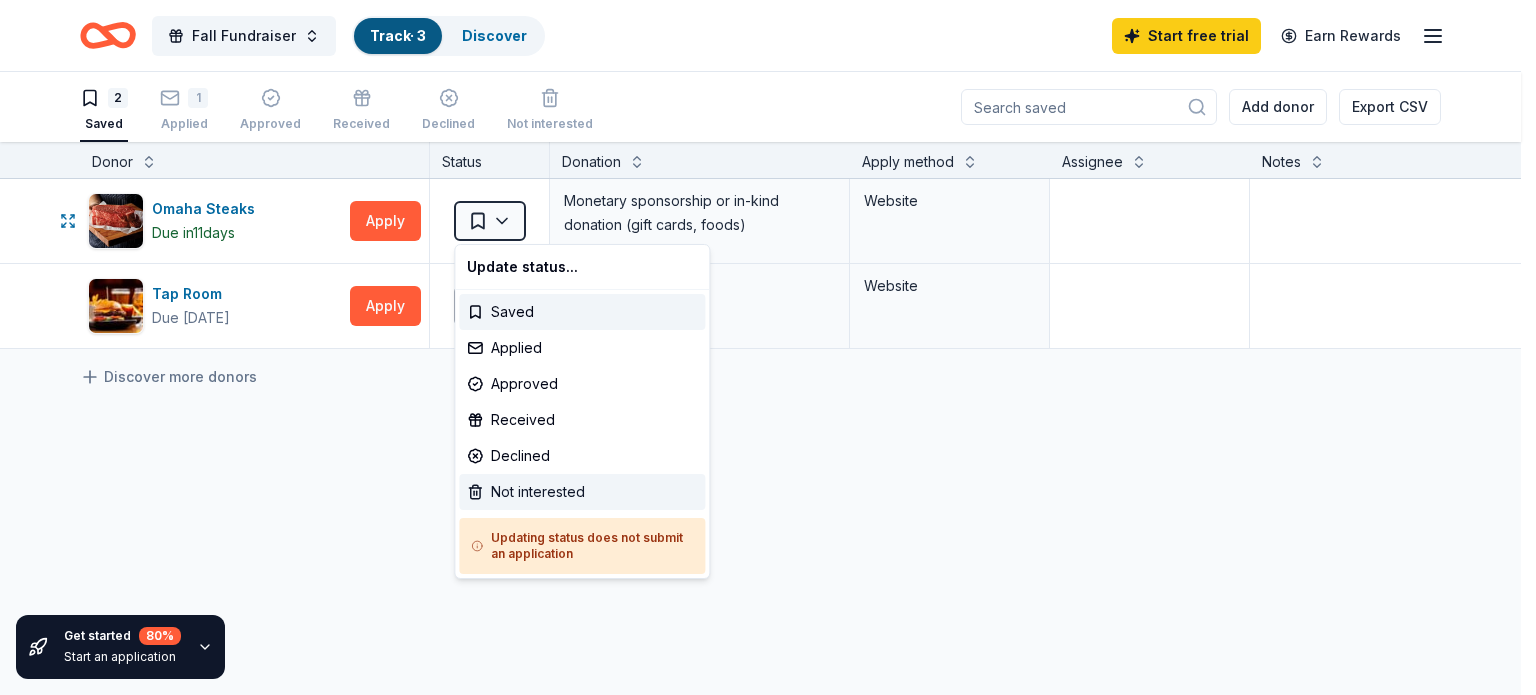 click on "Not interested" at bounding box center (582, 492) 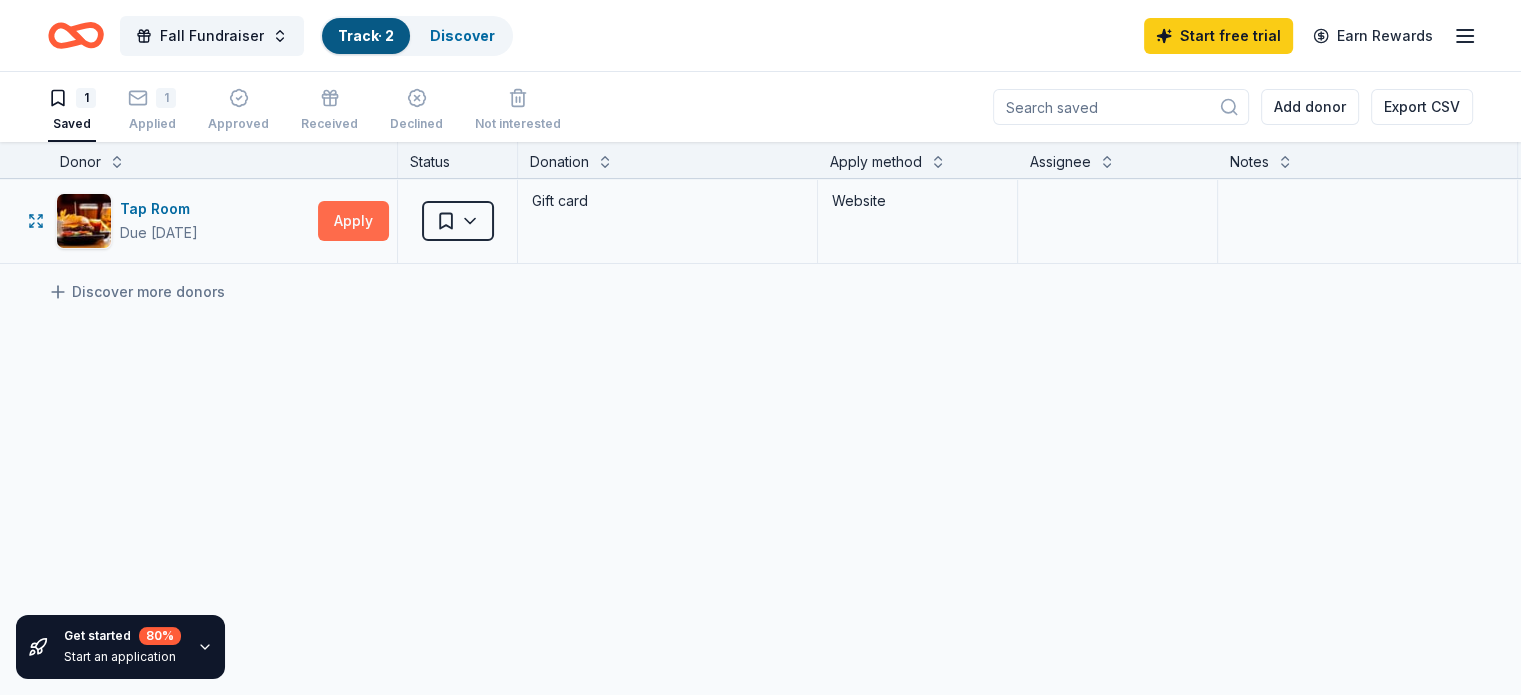 click on "Apply" at bounding box center (353, 221) 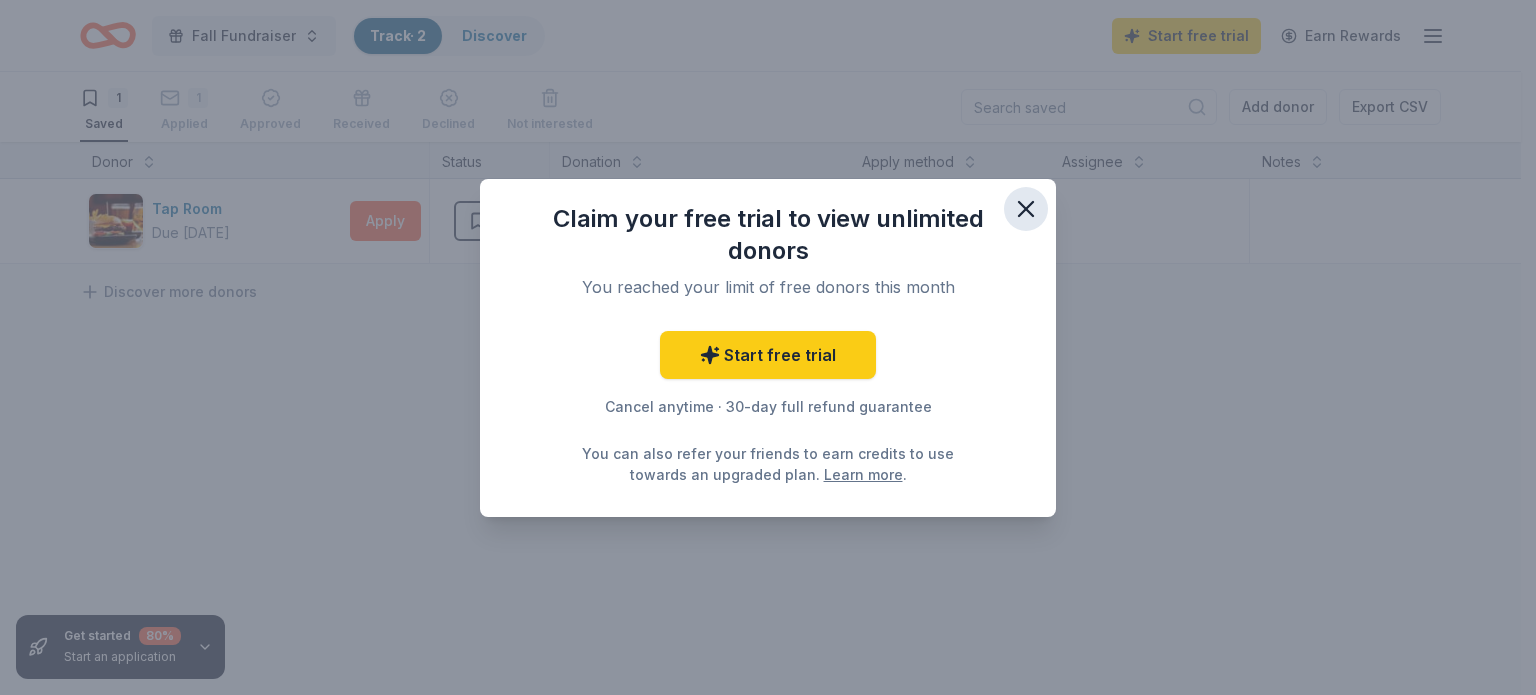 click 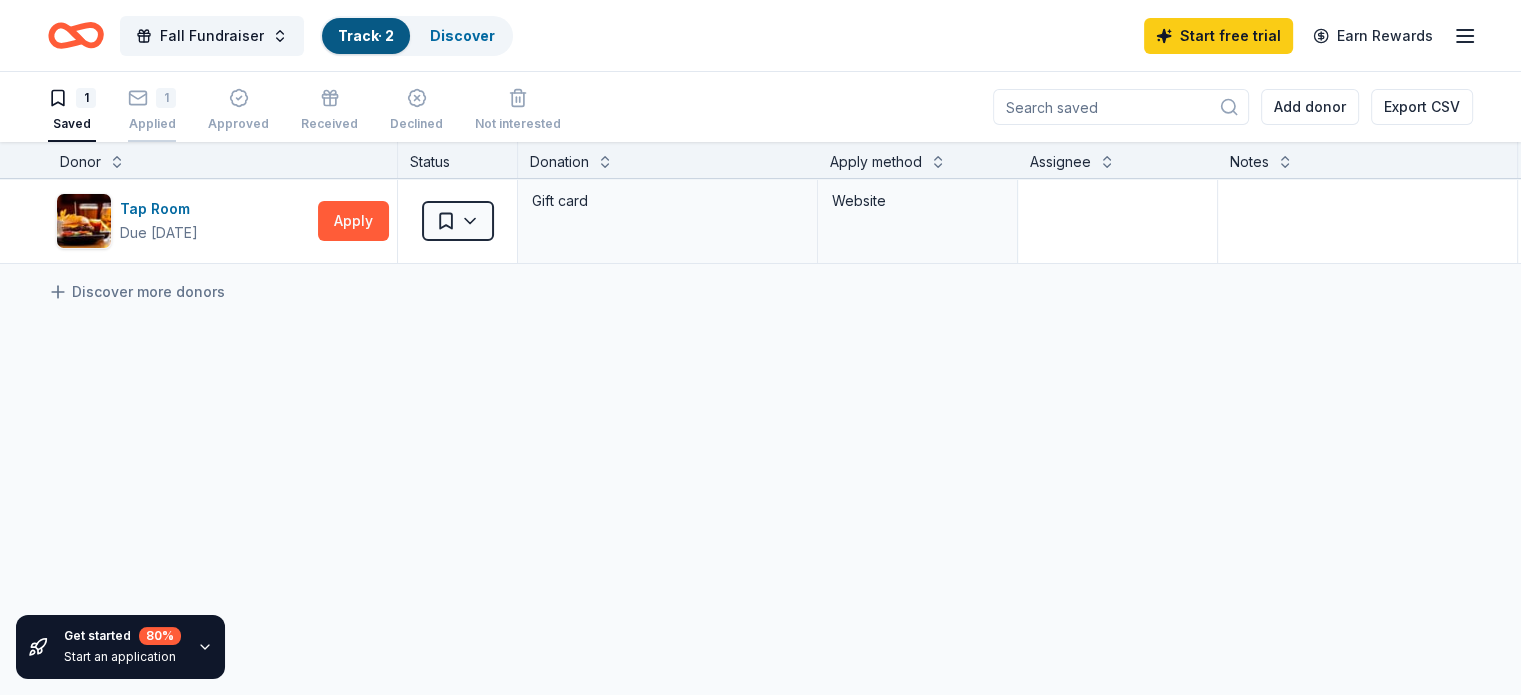click on "1 Applied" at bounding box center [152, 110] 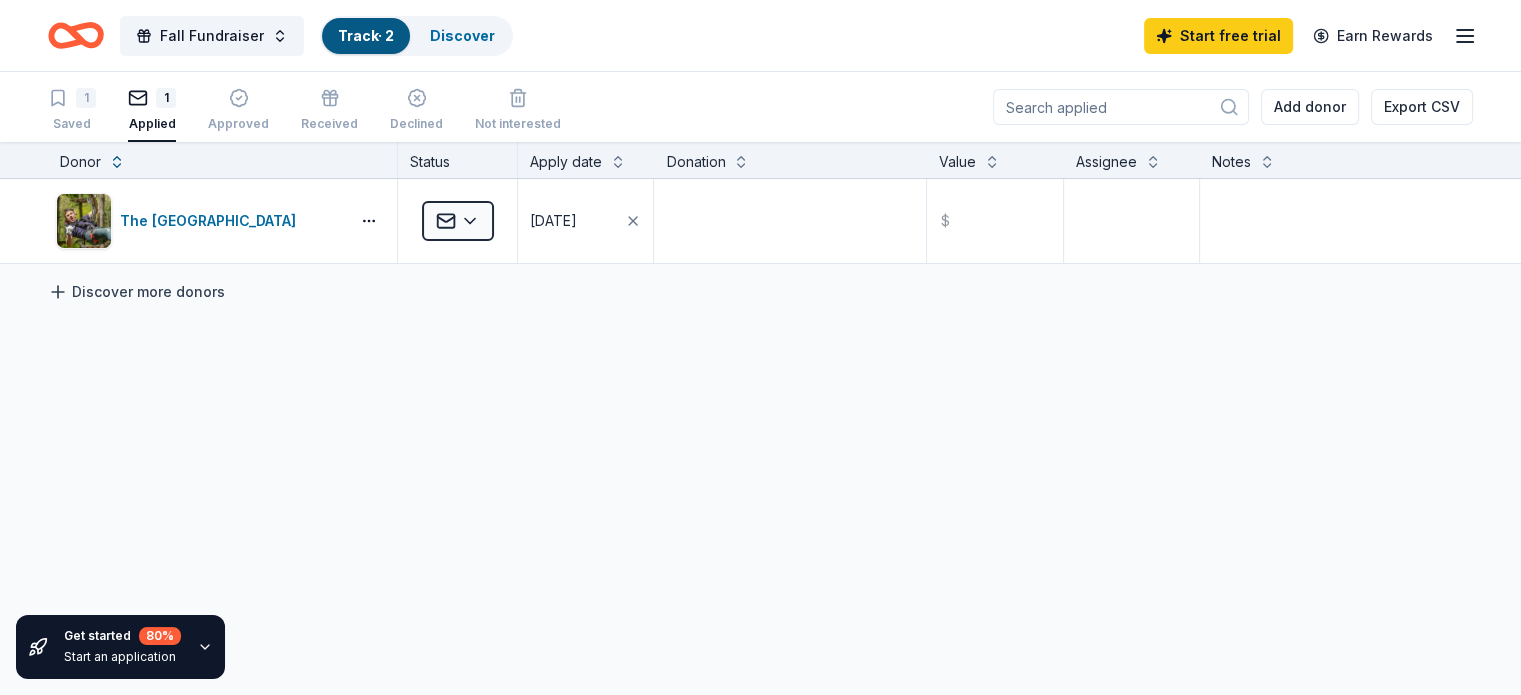 click 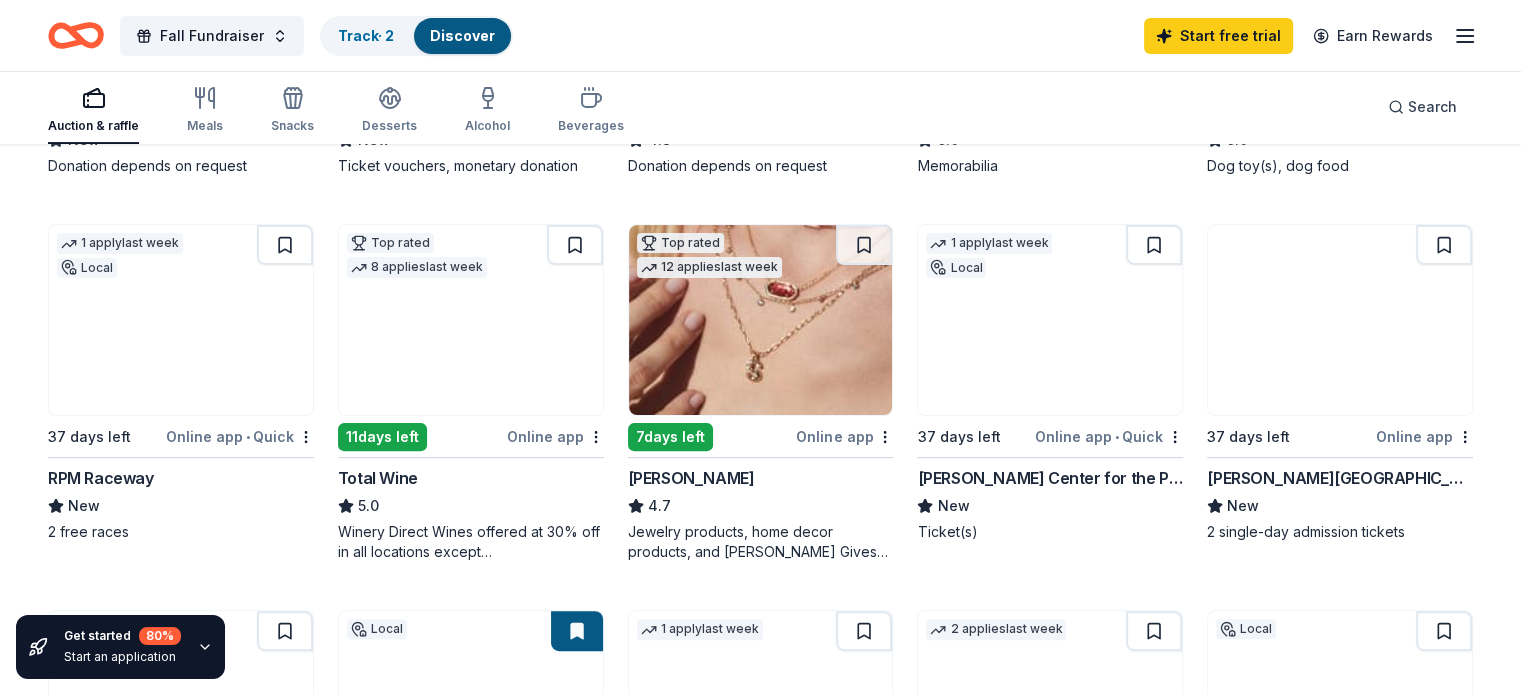 scroll, scrollTop: 497, scrollLeft: 0, axis: vertical 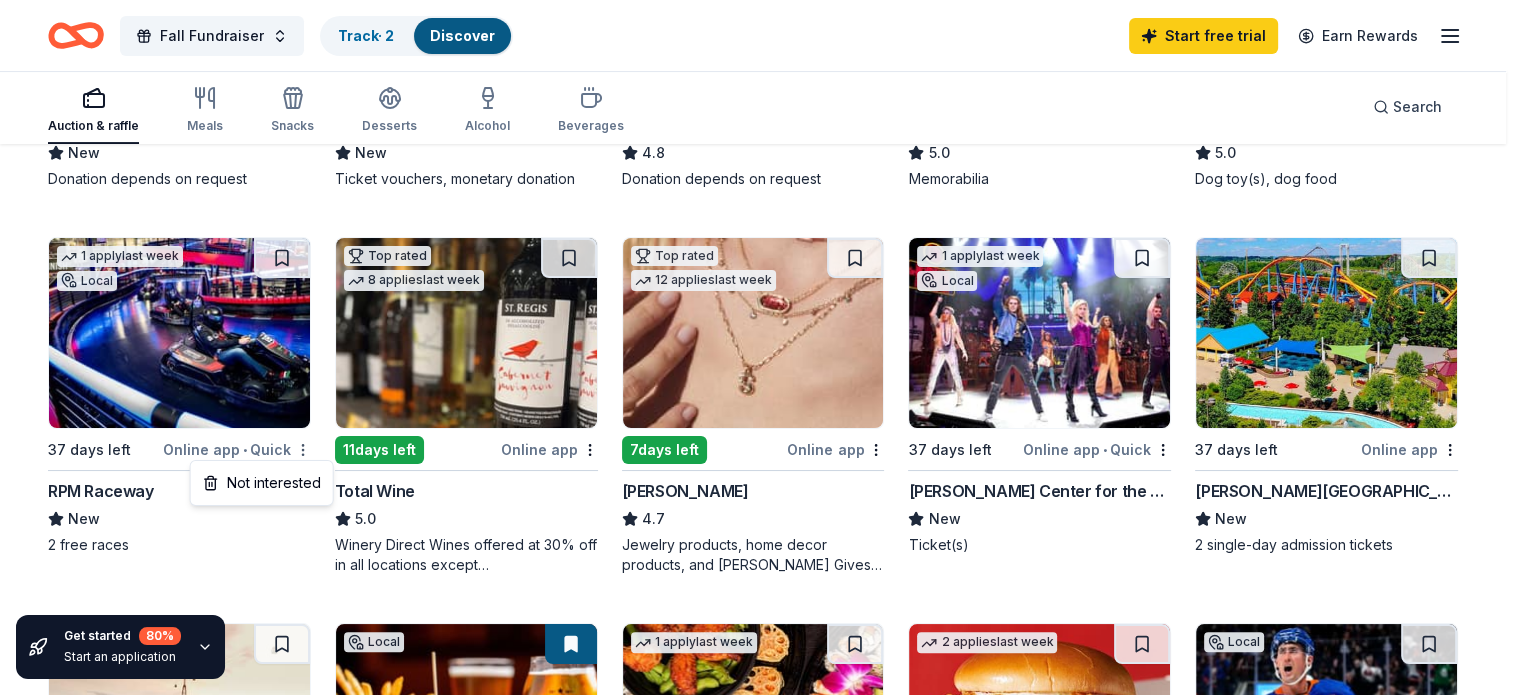 click on "Fall Fundraiser Track  · 2 Discover Start free  trial Earn Rewards Auction & raffle Meals Snacks Desserts Alcohol Beverages Search Filter 2 Application methods Causes Eligibility Just added Sort Get started 80 % Start an application 233 results  in  Wantagh, NY Application deadlines 24  this month 201  in August 8  in September 14  passed Local 37 days left Online app Jake's 58 New Donation depends on request 2   applies  last week 39 days left Online app The Adventure Park New Ticket vouchers, monetary donation Top rated 8   applies  last week 39 days left Online app Oriental Trading 4.8 Donation depends on request Top rated Local 37 days left Online app • Quick New York Jets (In-Kind Donation) 5.0 Memorabilia Top rated 24   applies  last week 37 days left Online app • Quick BarkBox 5.0 Dog toy(s), dog food 1   apply  last week Local 37 days left Online app • Quick RPM Raceway New 2 free races Top rated 8   applies  last week 11  days left Online app Total Wine 5.0 Top rated 12   applies  last week 7" at bounding box center (760, -150) 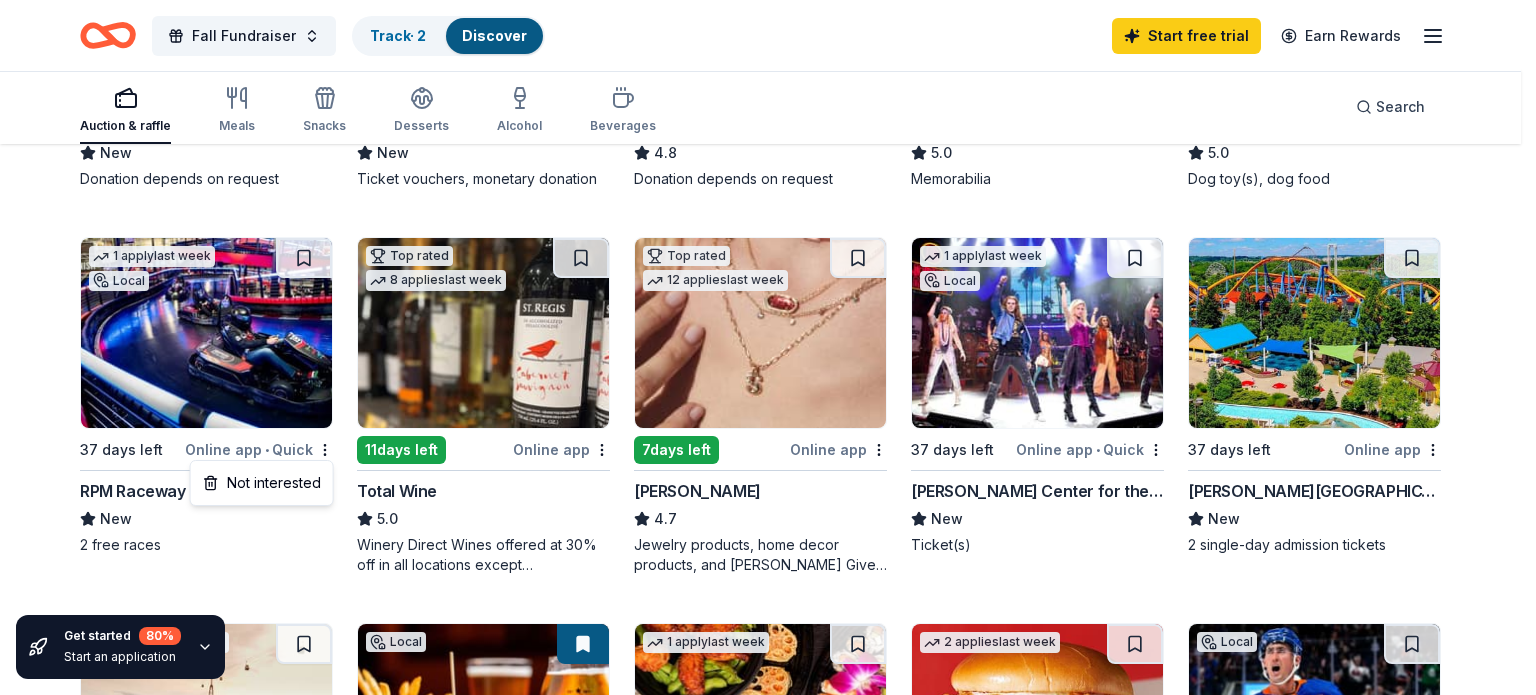 click on "Fall Fundraiser Track  · 2 Discover Start free  trial Earn Rewards Auction & raffle Meals Snacks Desserts Alcohol Beverages Search Filter 2 Application methods Causes Eligibility Just added Sort Get started 80 % Start an application 233 results  in  Wantagh, NY Application deadlines 24  this month 201  in August 8  in September 14  passed Local 37 days left Online app Jake's 58 New Donation depends on request 2   applies  last week 39 days left Online app The Adventure Park New Ticket vouchers, monetary donation Top rated 8   applies  last week 39 days left Online app Oriental Trading 4.8 Donation depends on request Top rated Local 37 days left Online app • Quick New York Jets (In-Kind Donation) 5.0 Memorabilia Top rated 24   applies  last week 37 days left Online app • Quick BarkBox 5.0 Dog toy(s), dog food 1   apply  last week Local 37 days left Online app • Quick RPM Raceway New 2 free races Top rated 8   applies  last week 11  days left Online app Total Wine 5.0 Top rated 12   applies  last week 7" at bounding box center [768, -150] 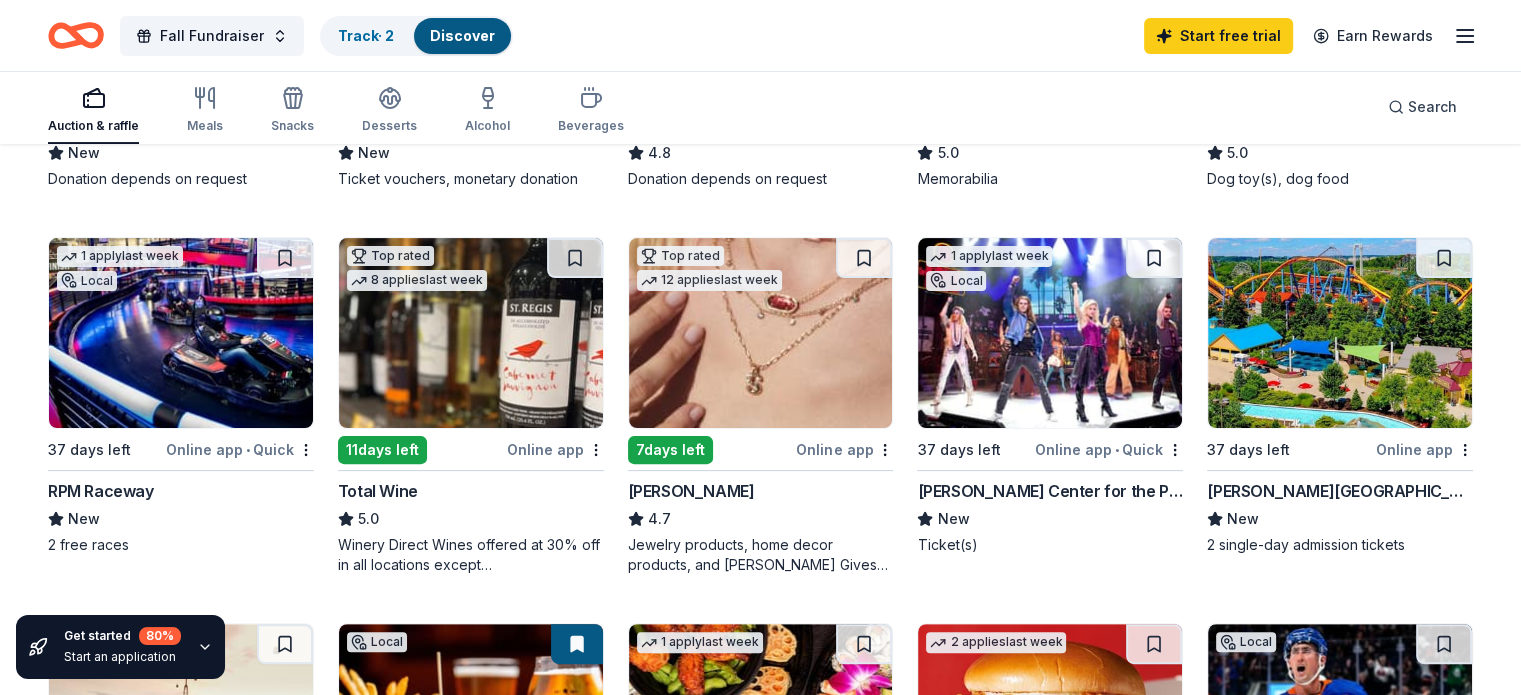click at bounding box center [181, 333] 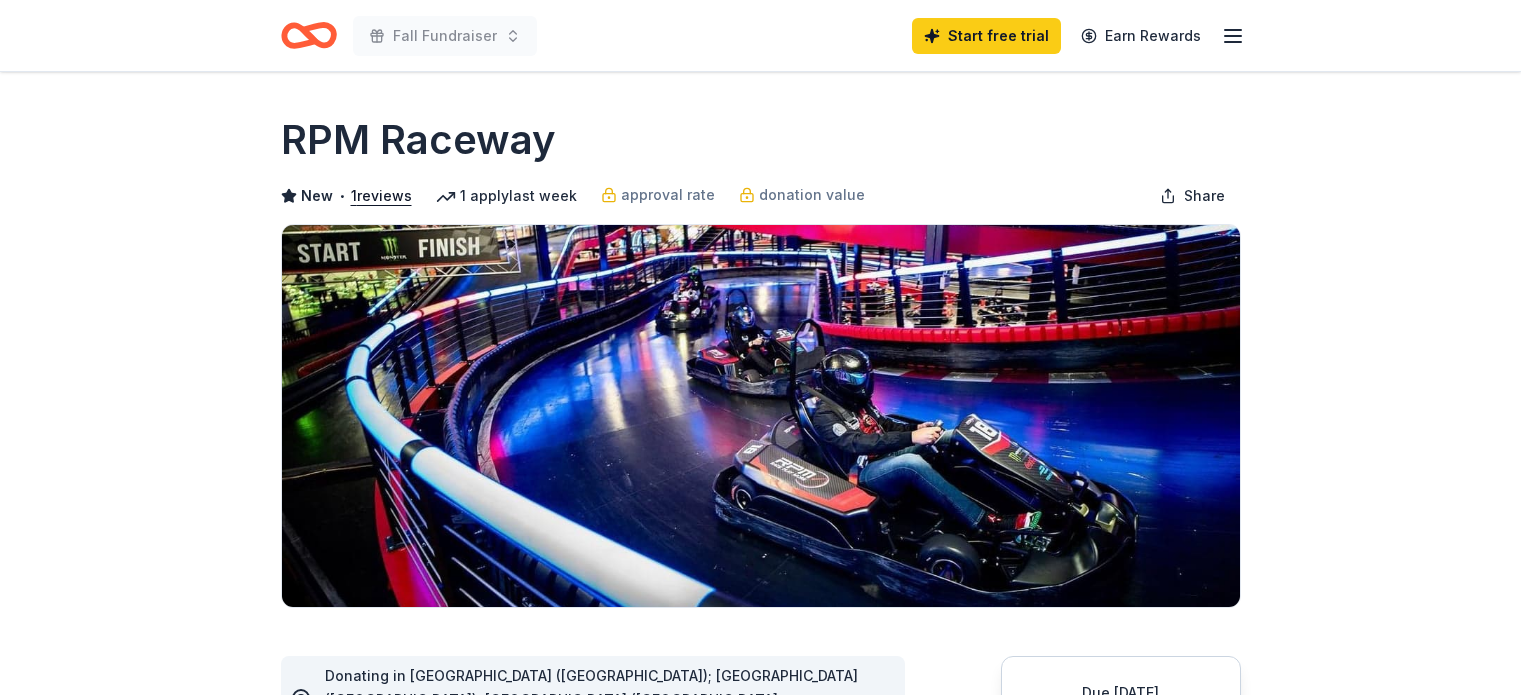 scroll, scrollTop: 0, scrollLeft: 0, axis: both 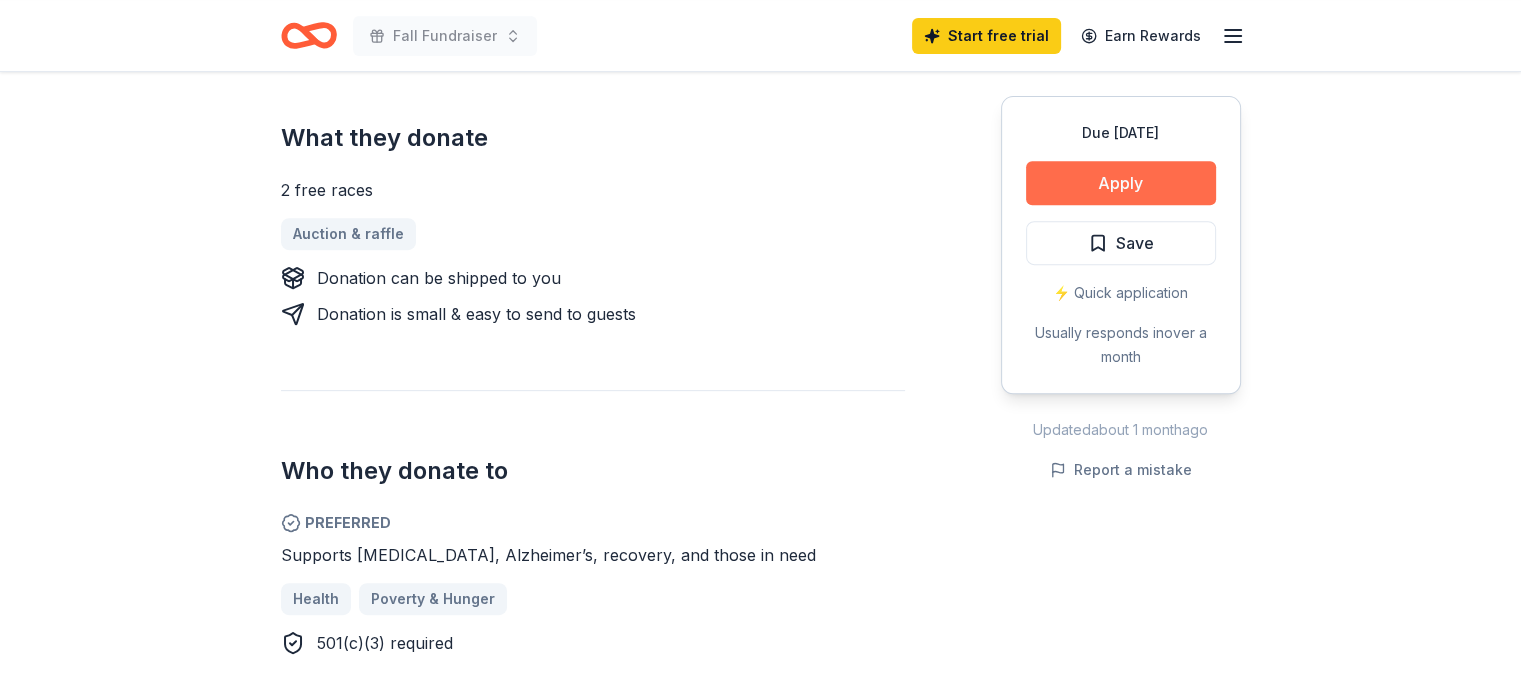 click on "Apply" at bounding box center (1121, 183) 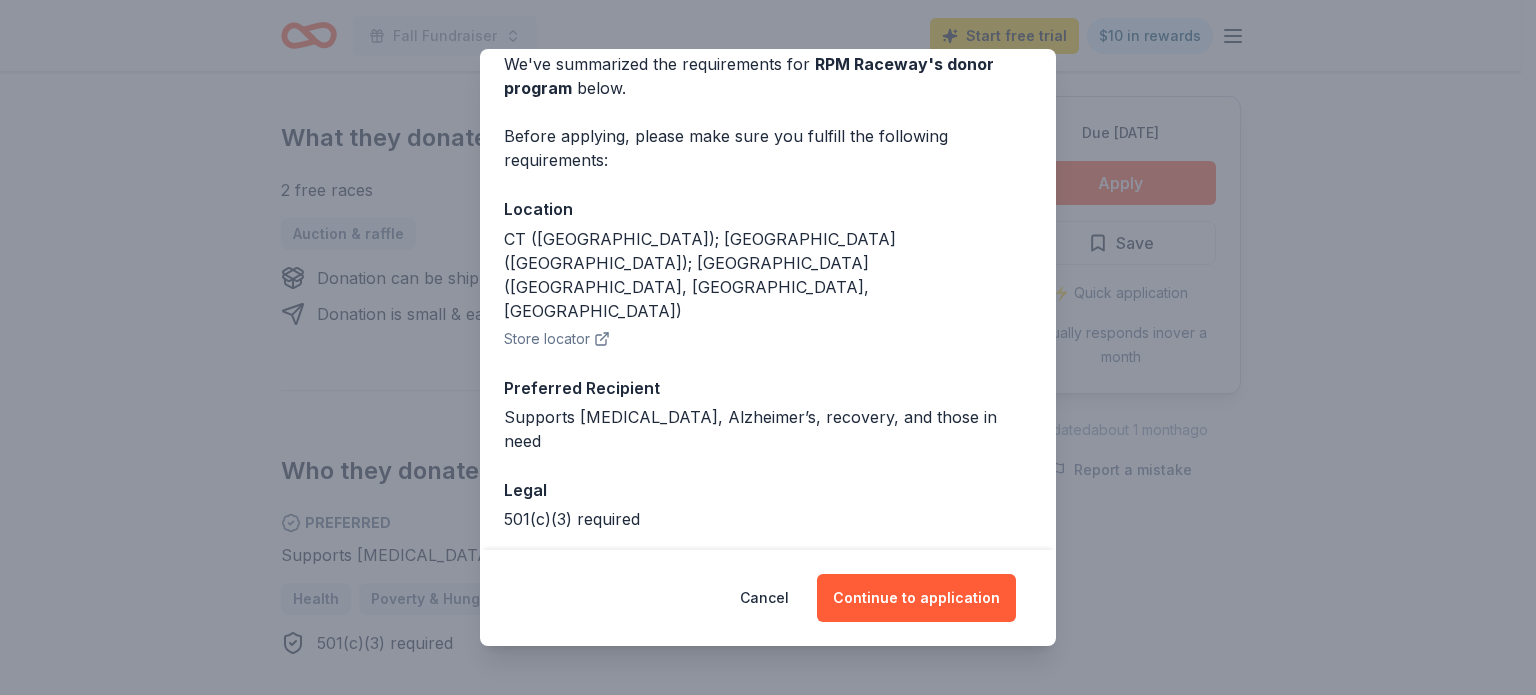 scroll, scrollTop: 108, scrollLeft: 0, axis: vertical 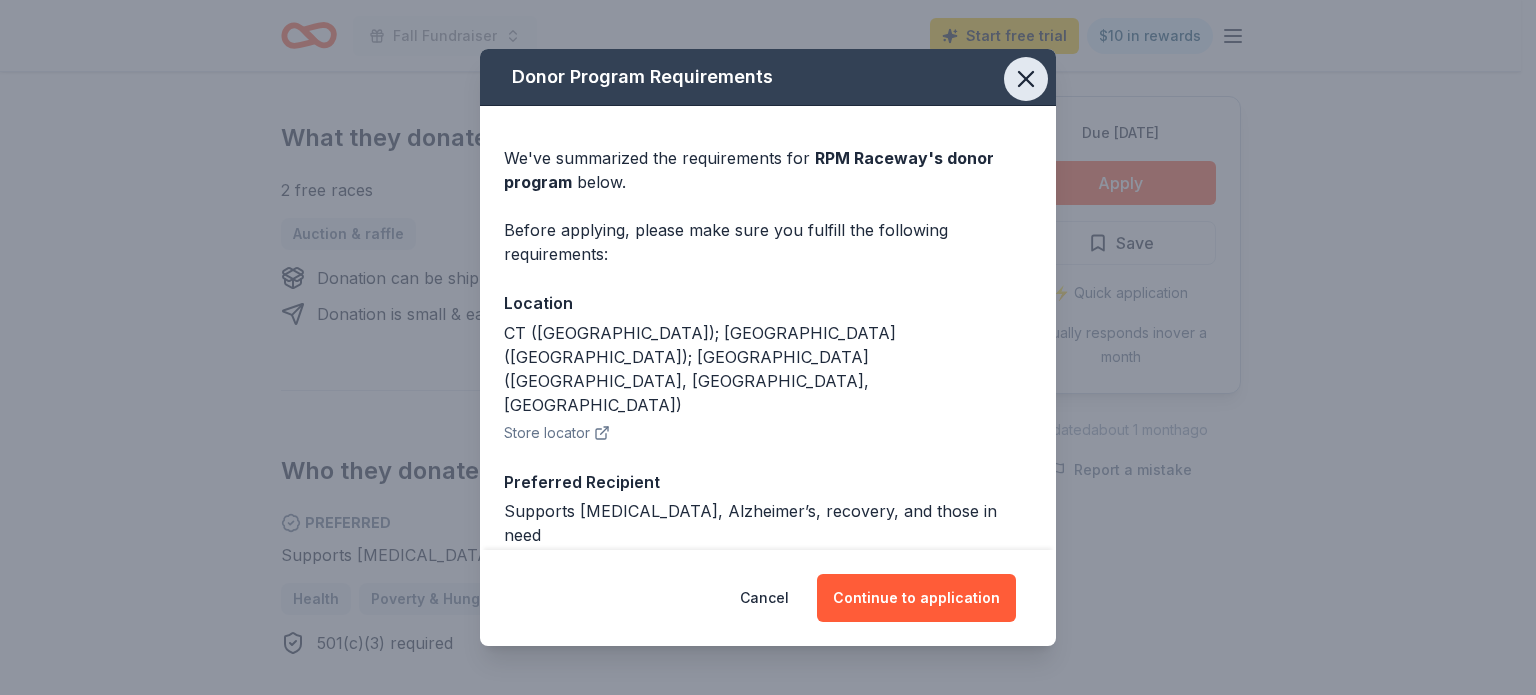 click 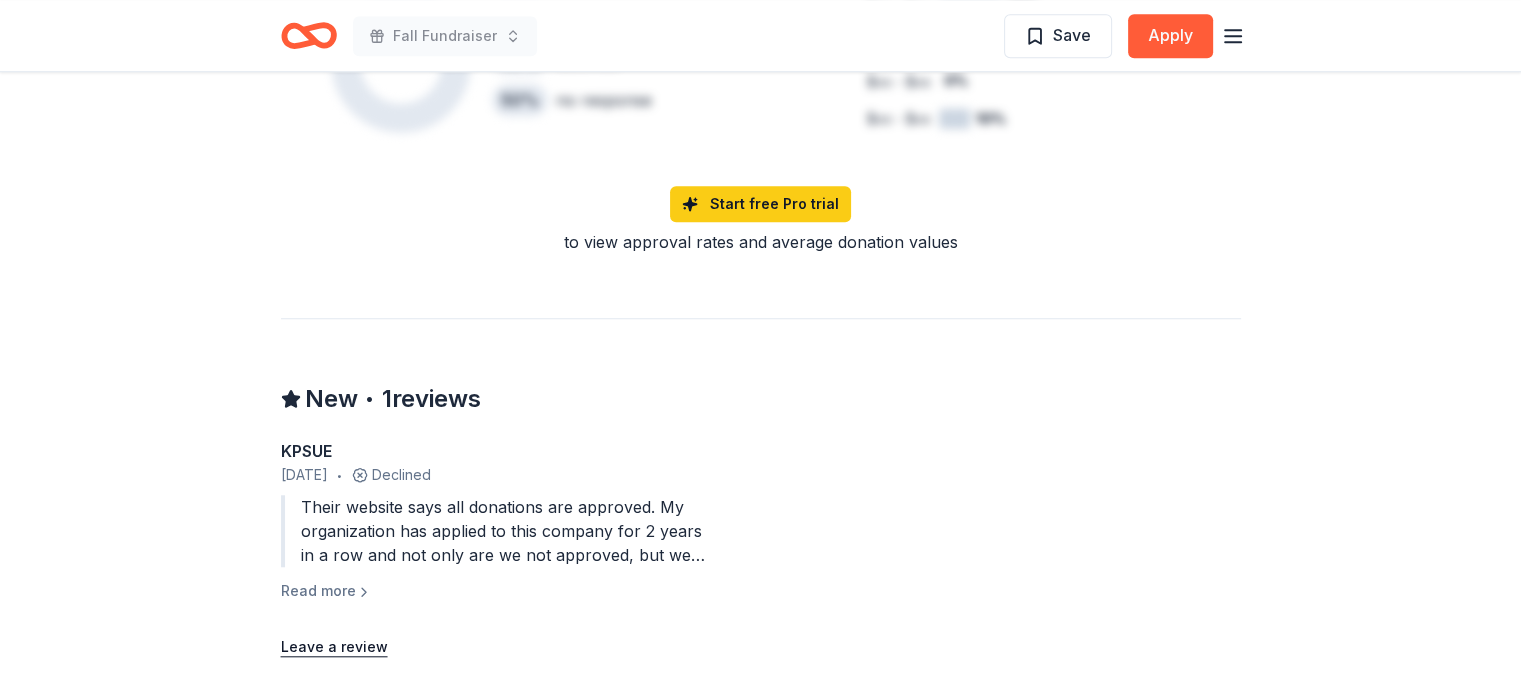 scroll, scrollTop: 1687, scrollLeft: 0, axis: vertical 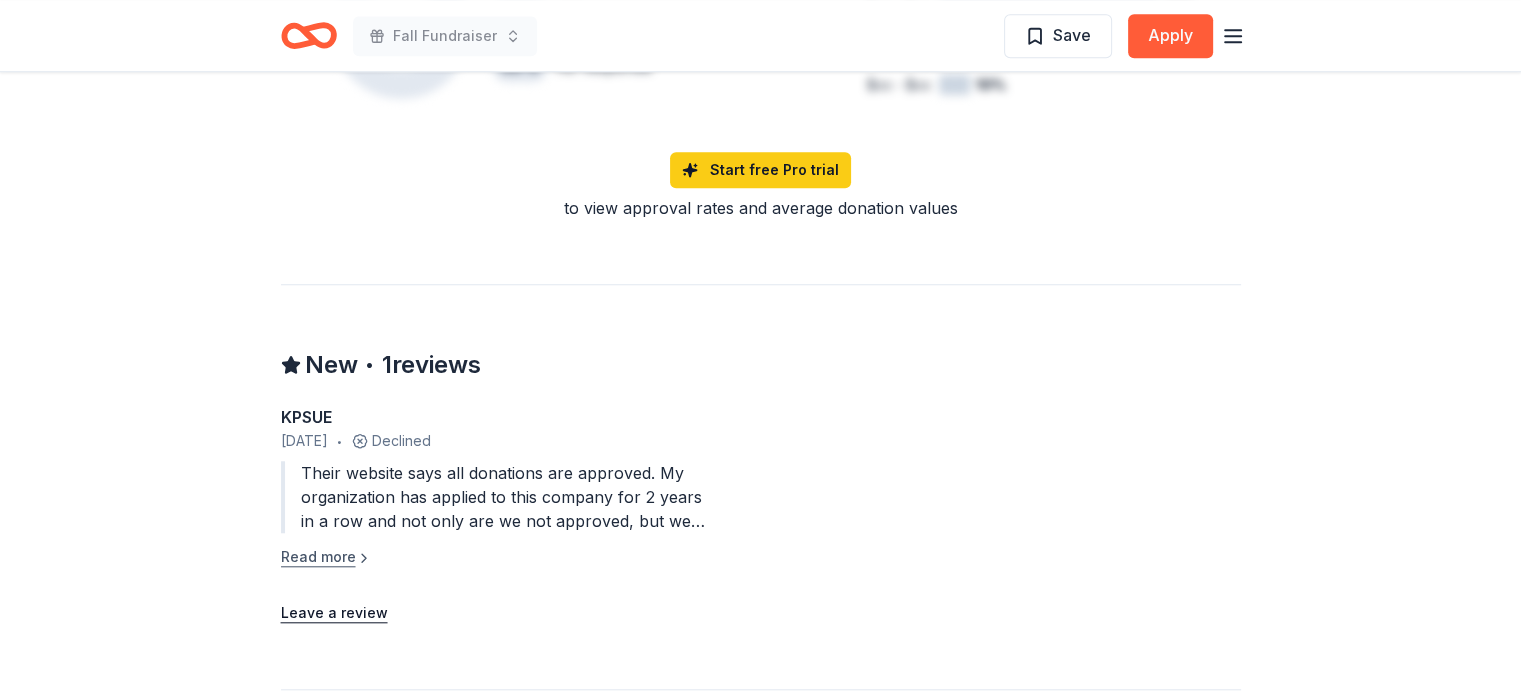 click on "Read more" at bounding box center [326, 557] 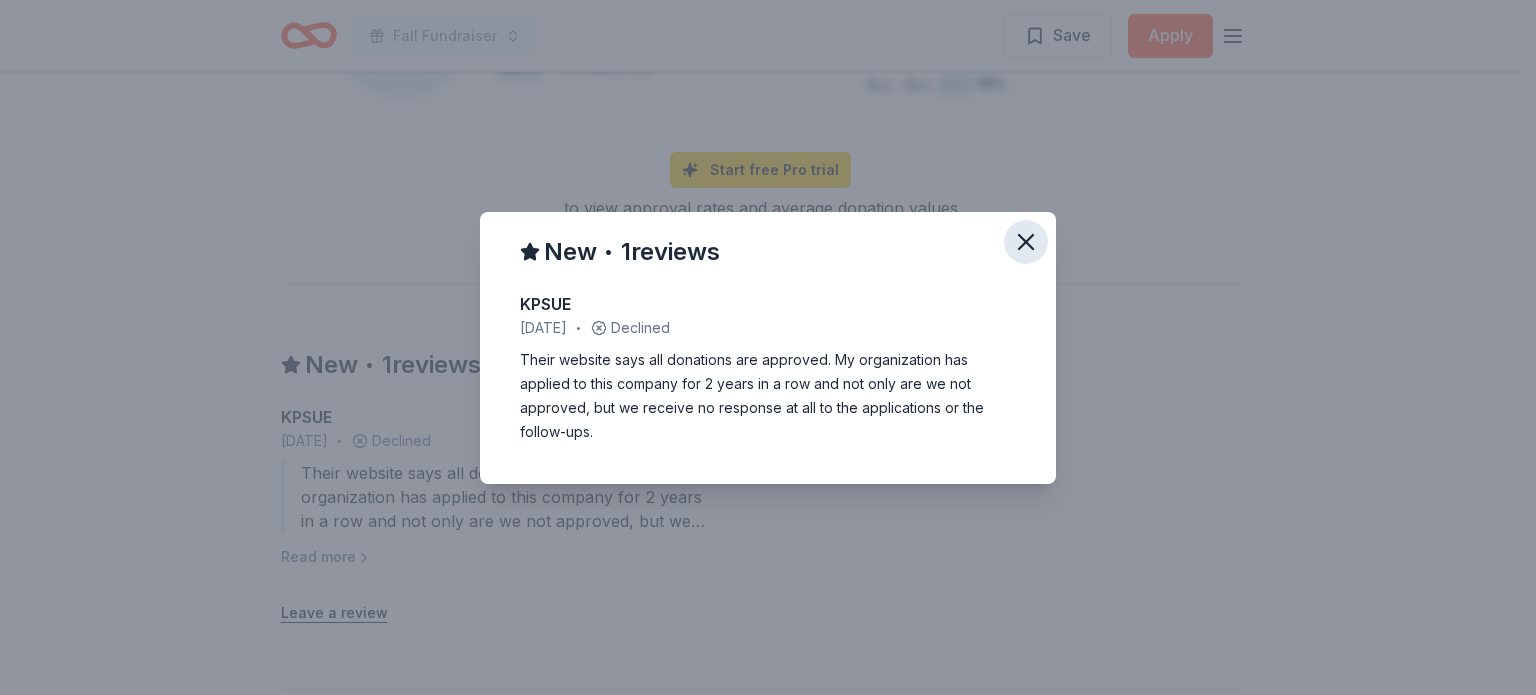 click 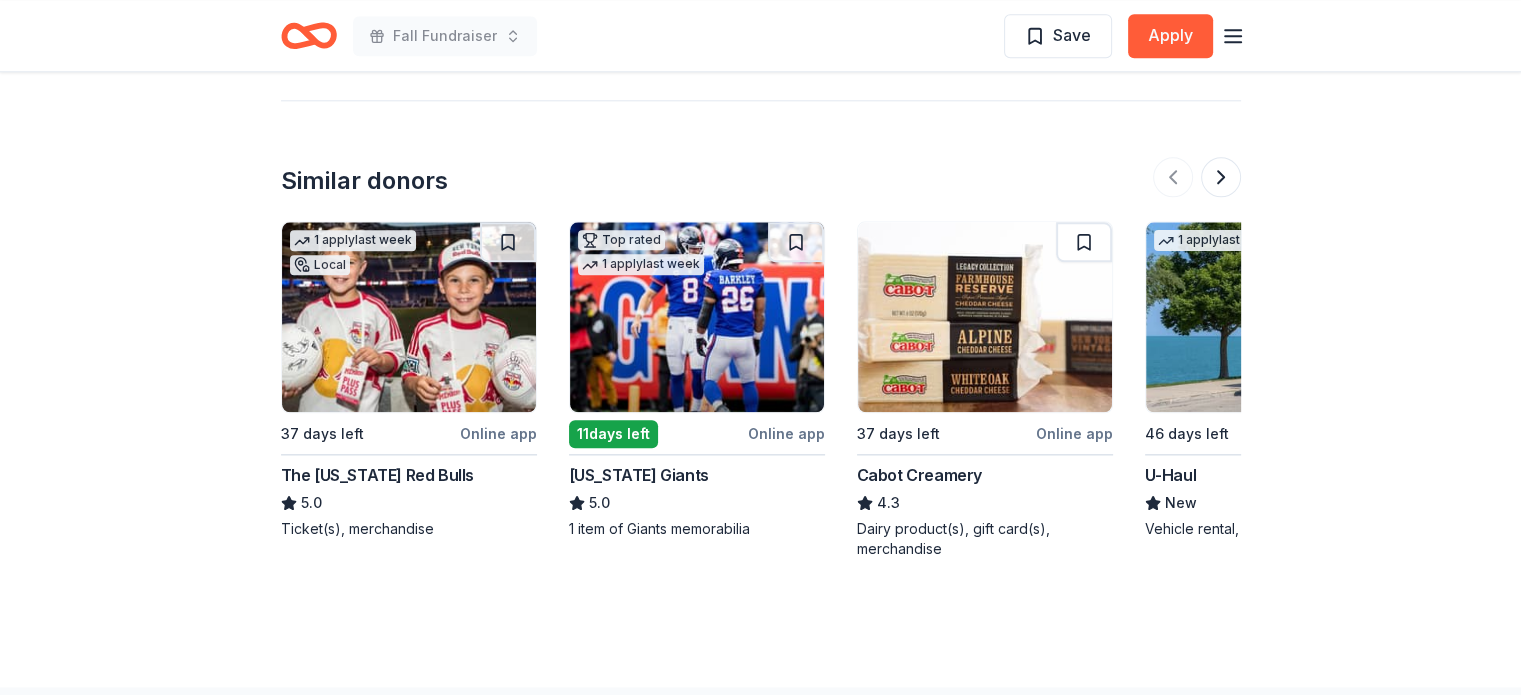 scroll, scrollTop: 2294, scrollLeft: 0, axis: vertical 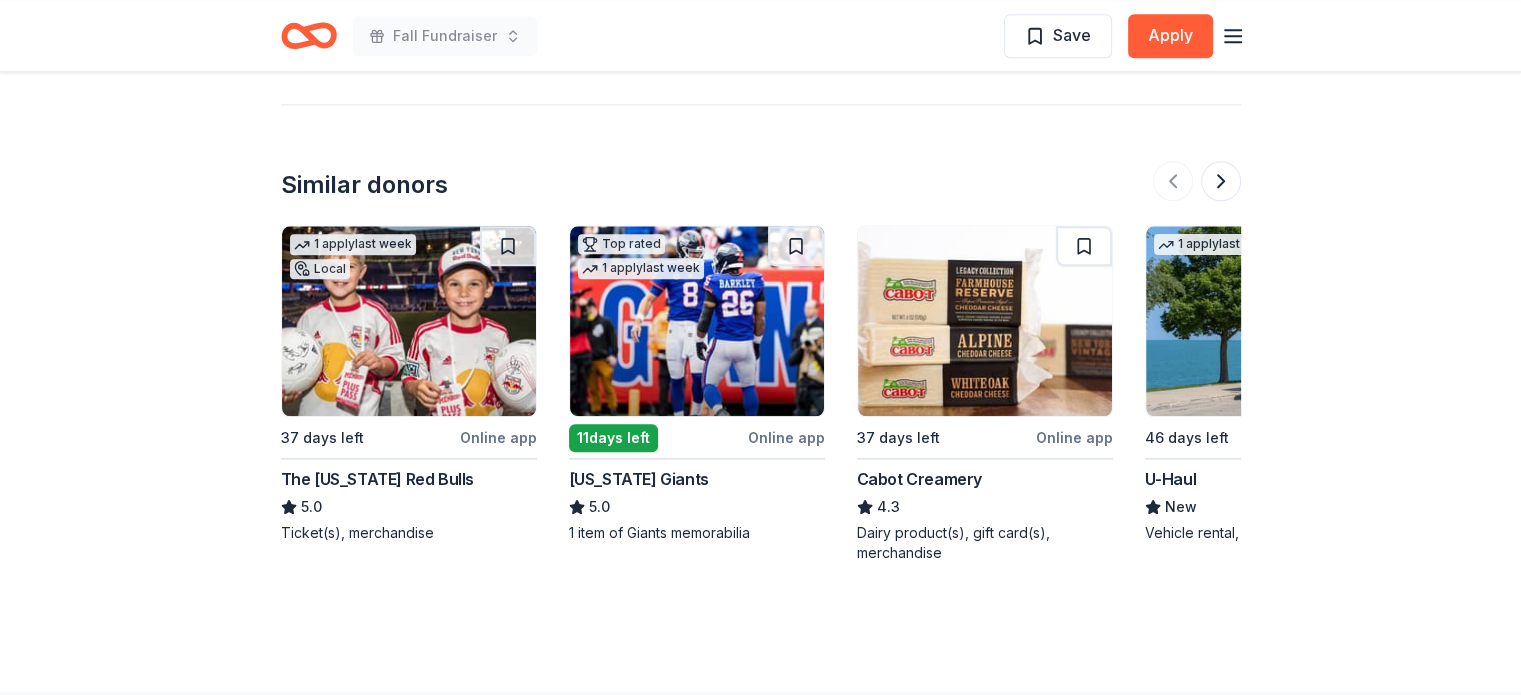 click at bounding box center (697, 321) 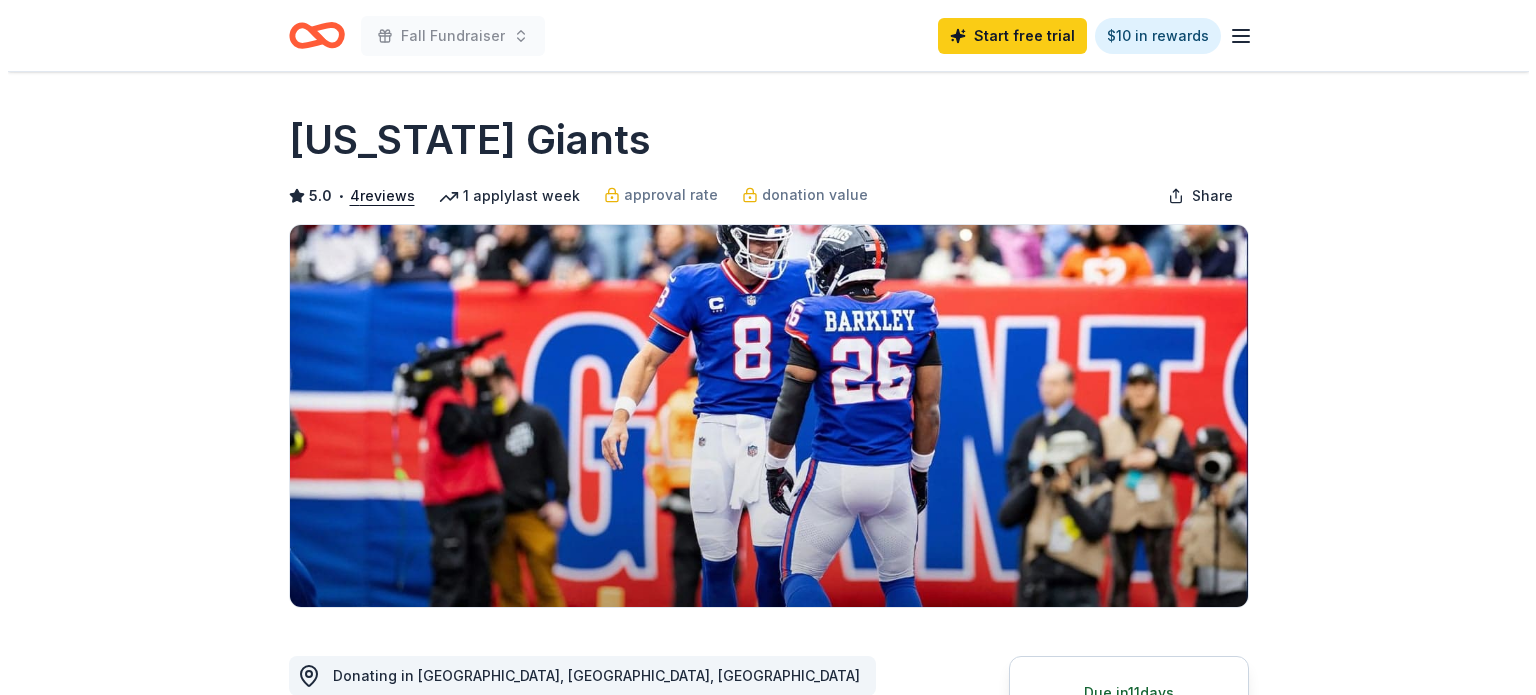 scroll, scrollTop: 0, scrollLeft: 0, axis: both 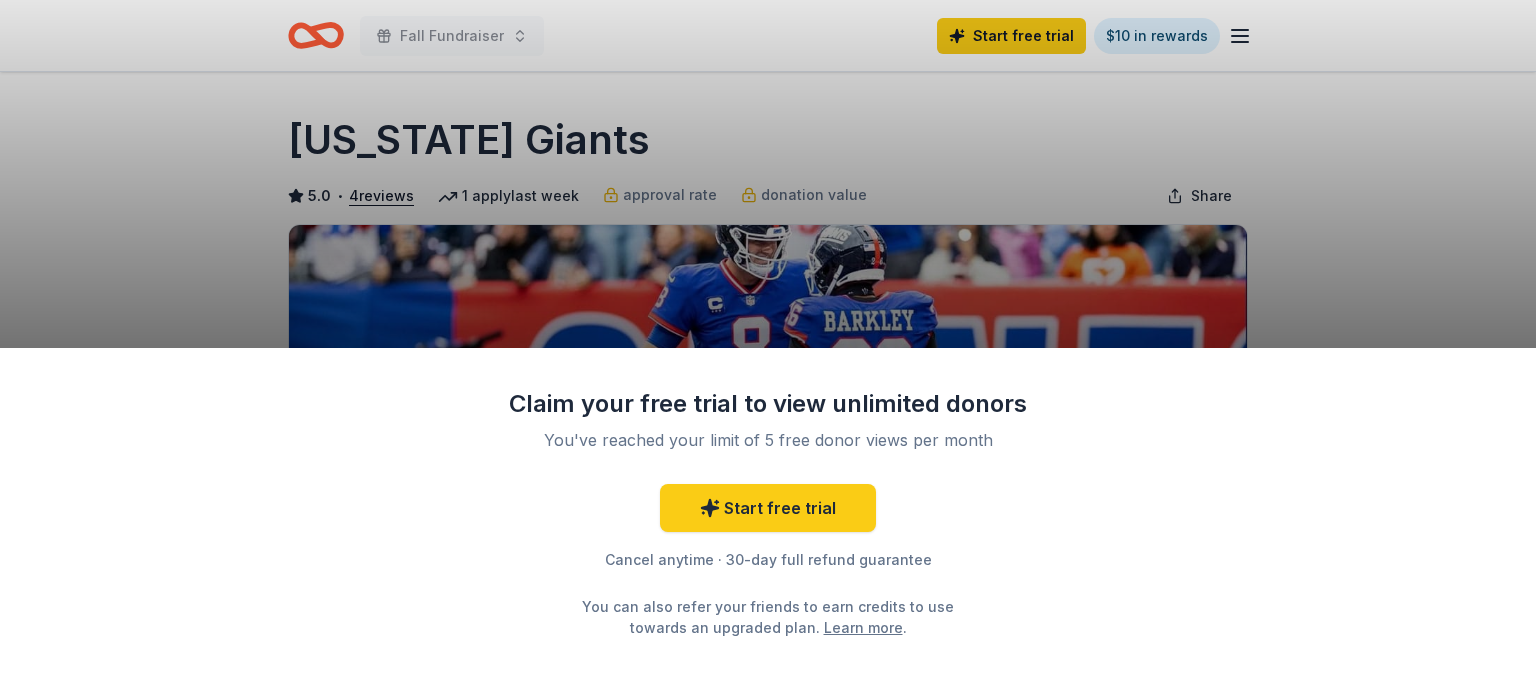 click on "Claim your free trial to view unlimited donors You've reached your limit of 5 free donor views per month Start free  trial Cancel anytime · 30-day full refund guarantee You can also refer your friends to earn credits to use towards an upgraded plan.   Learn more ." at bounding box center [768, 347] 